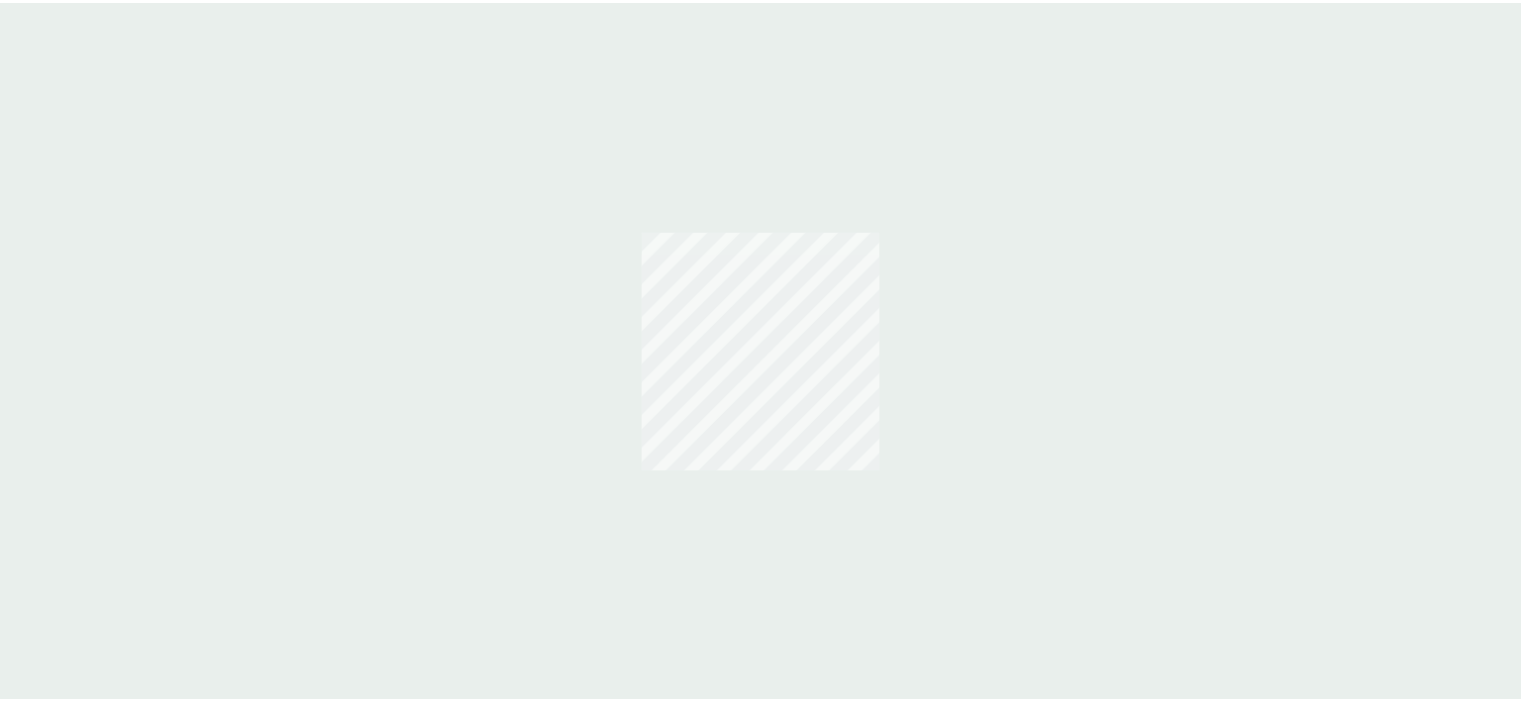 scroll, scrollTop: 0, scrollLeft: 0, axis: both 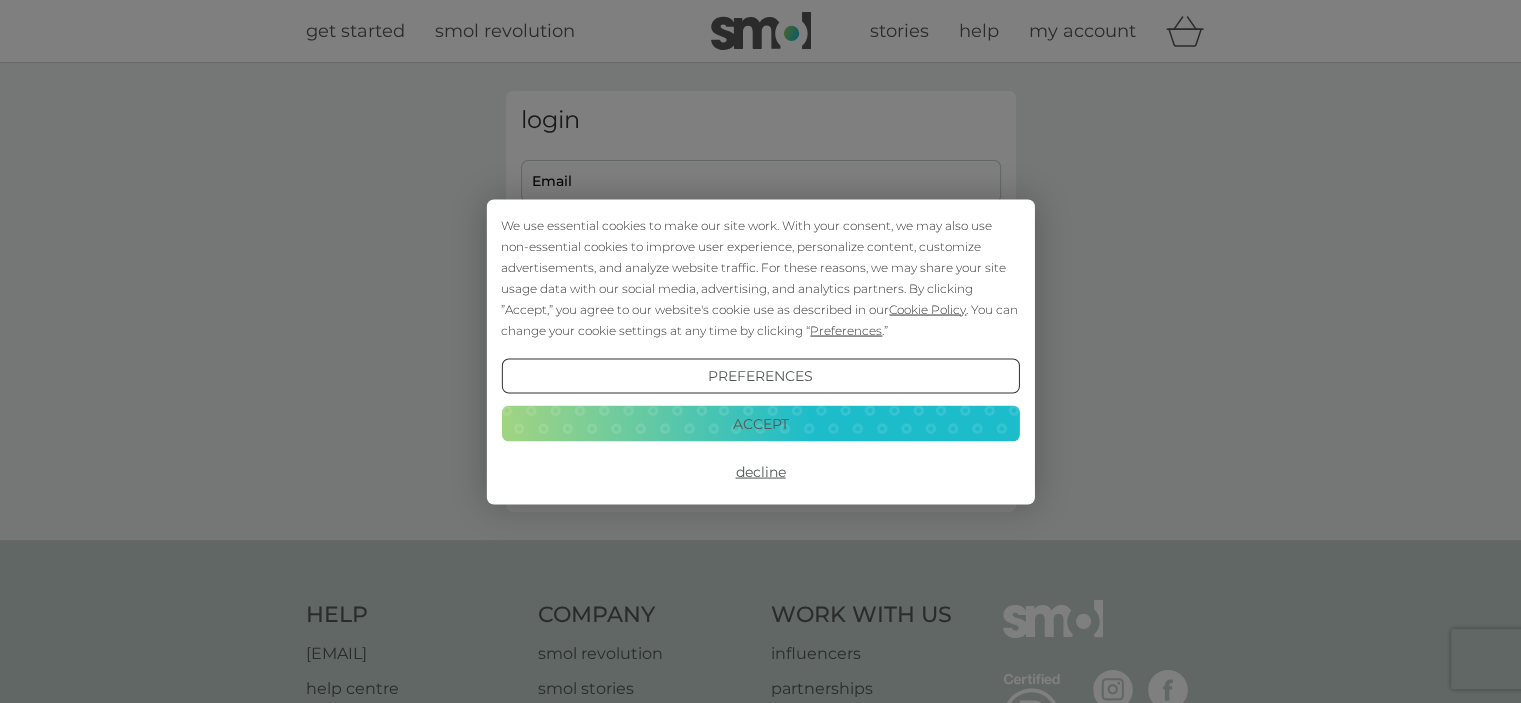 click on "Decline" at bounding box center (760, 472) 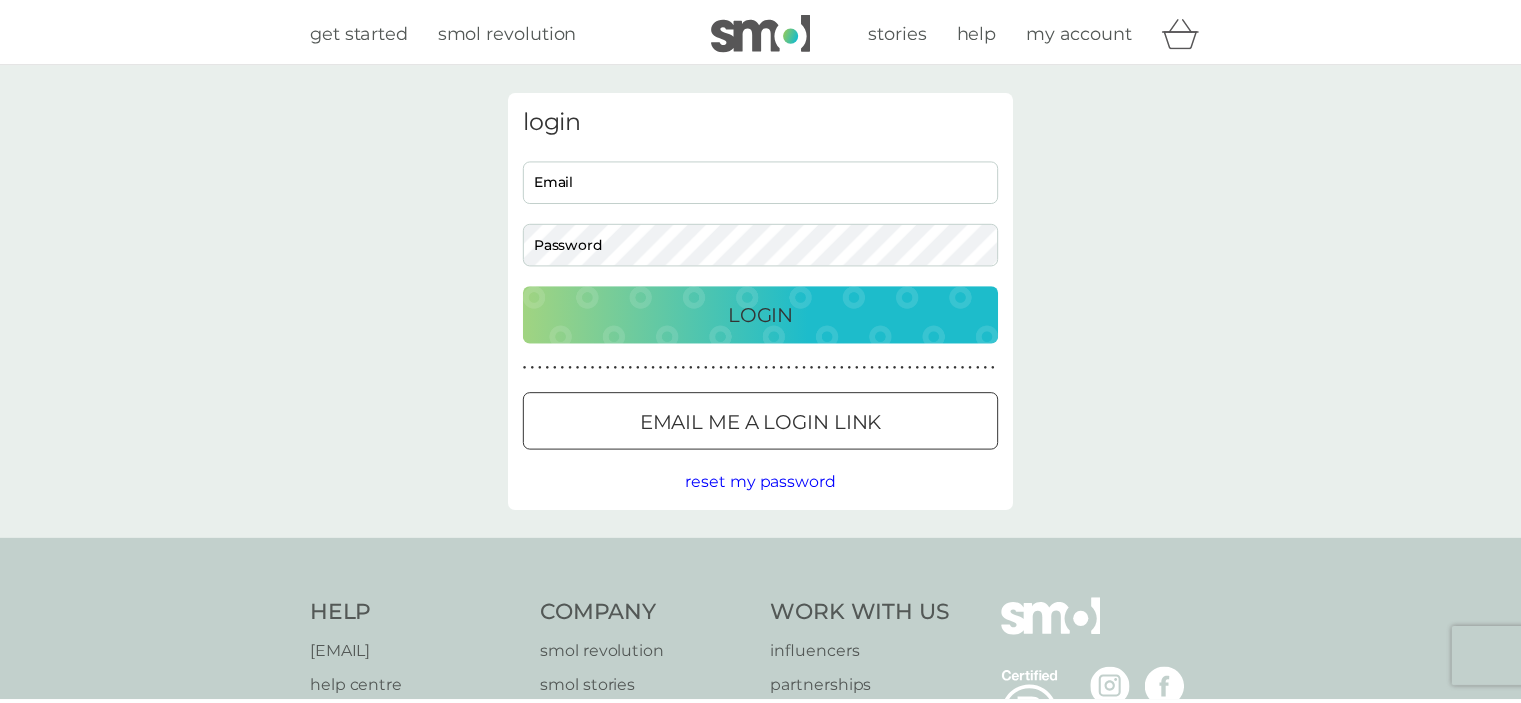scroll, scrollTop: 0, scrollLeft: 0, axis: both 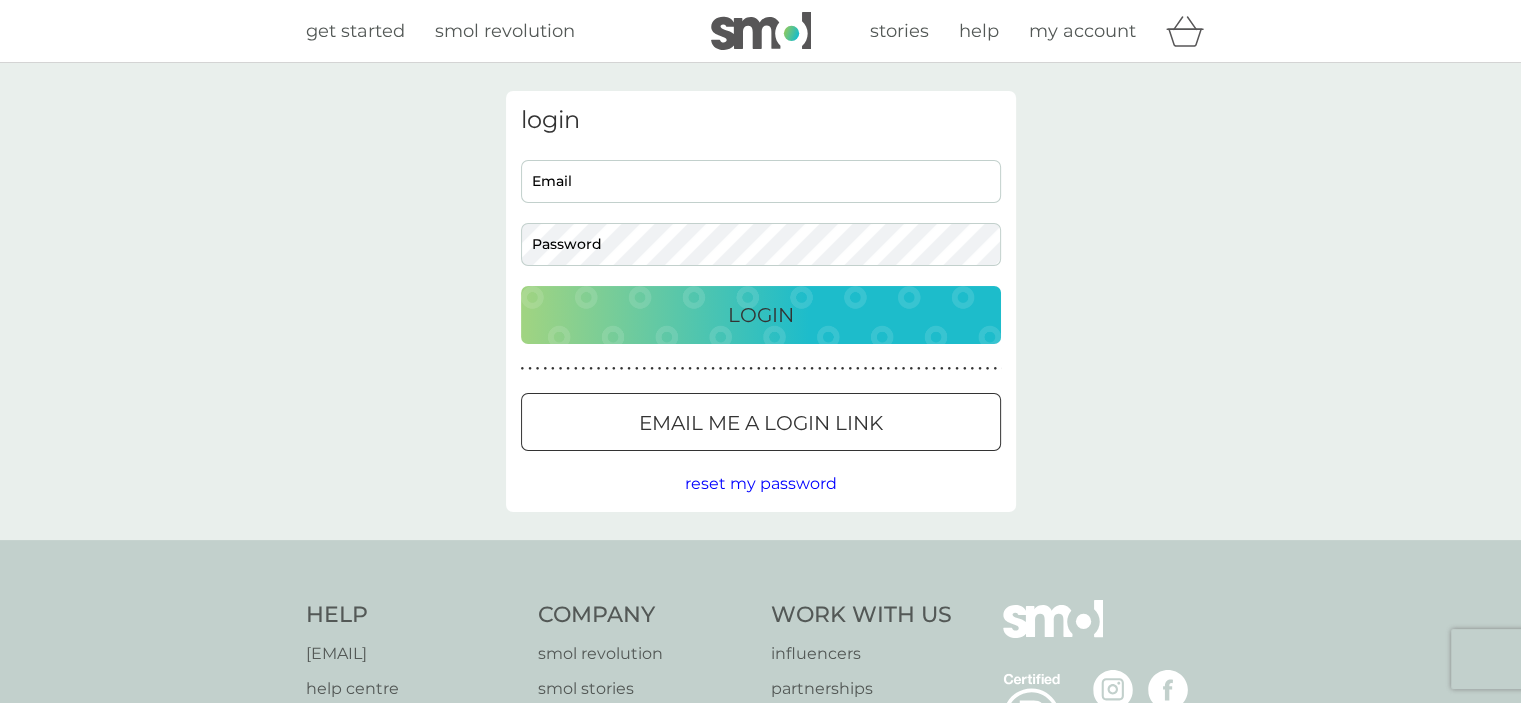 click on "Email" at bounding box center [761, 181] 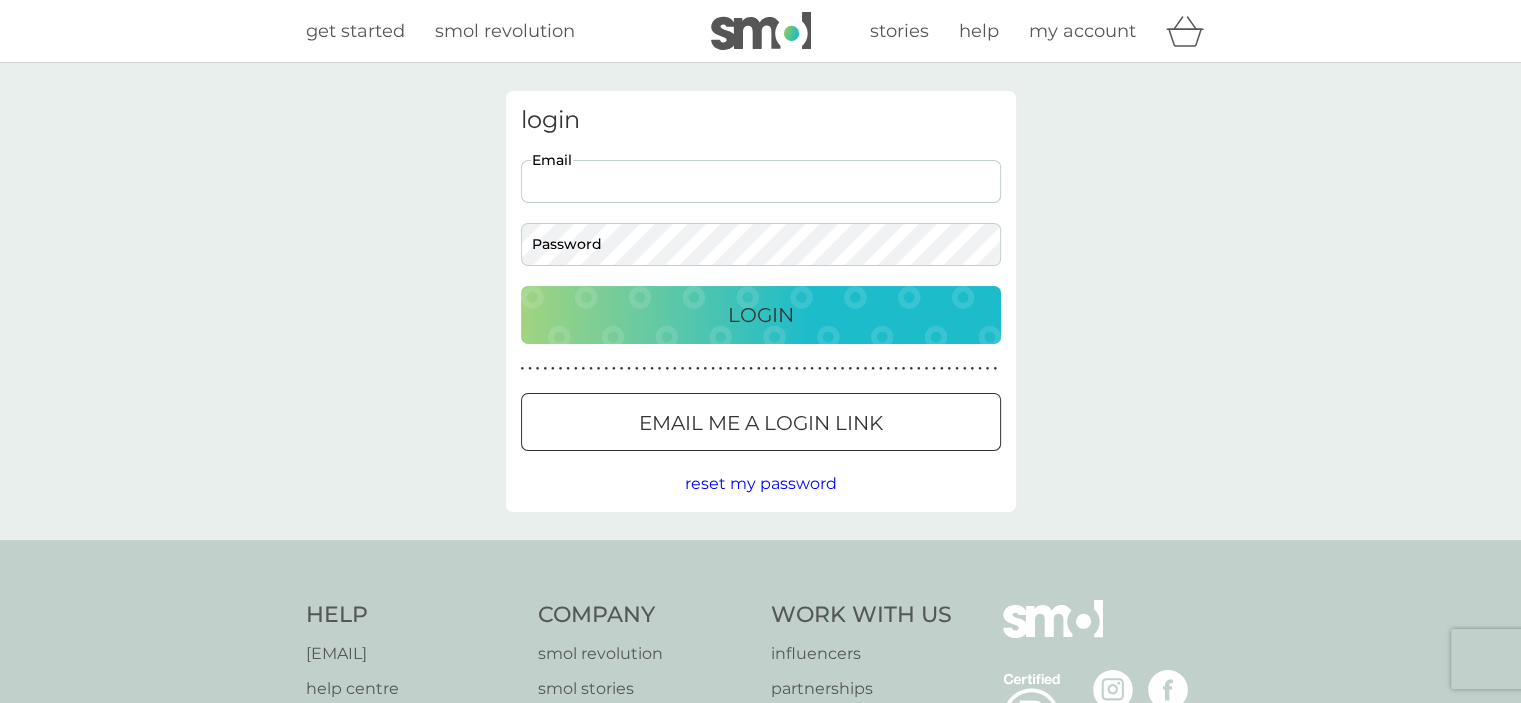 type on "[EMAIL]" 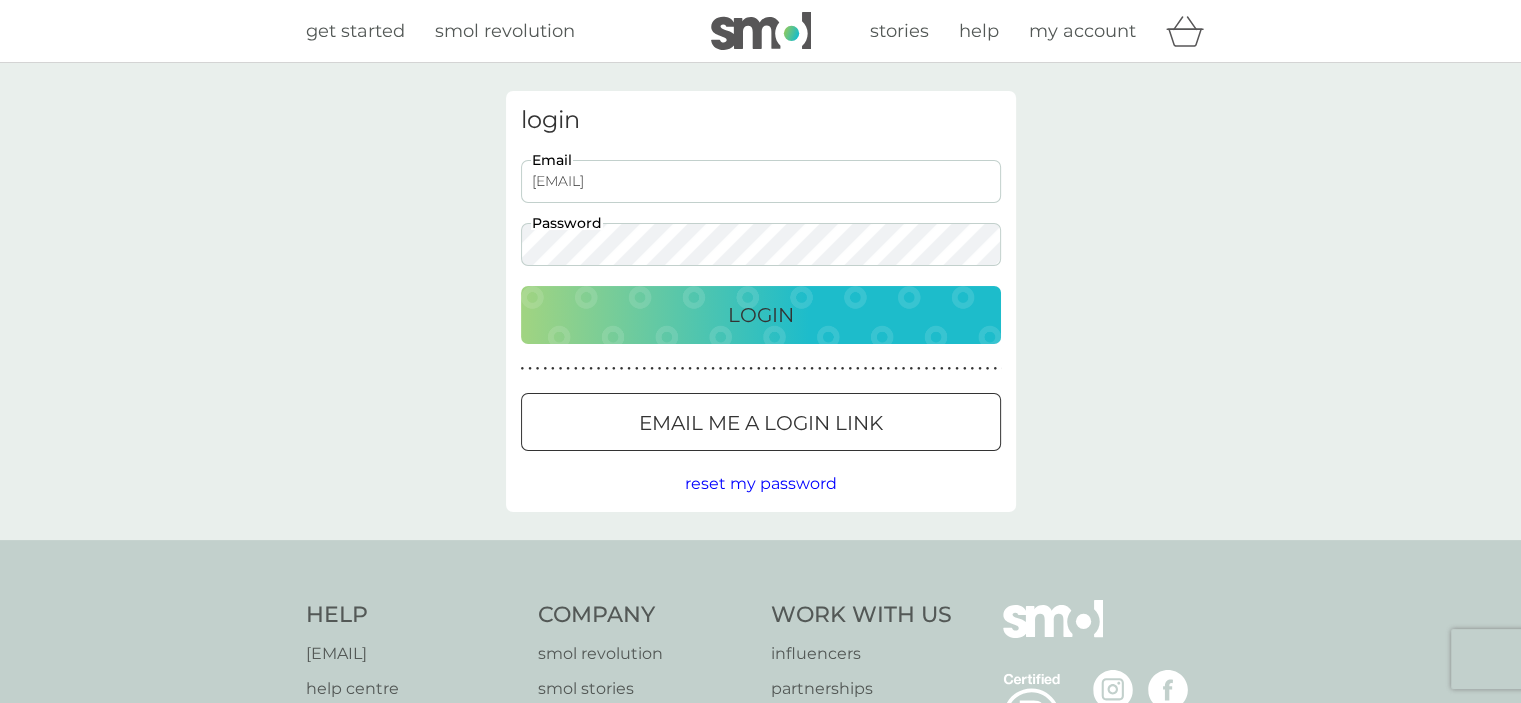 click on "Login" at bounding box center [761, 315] 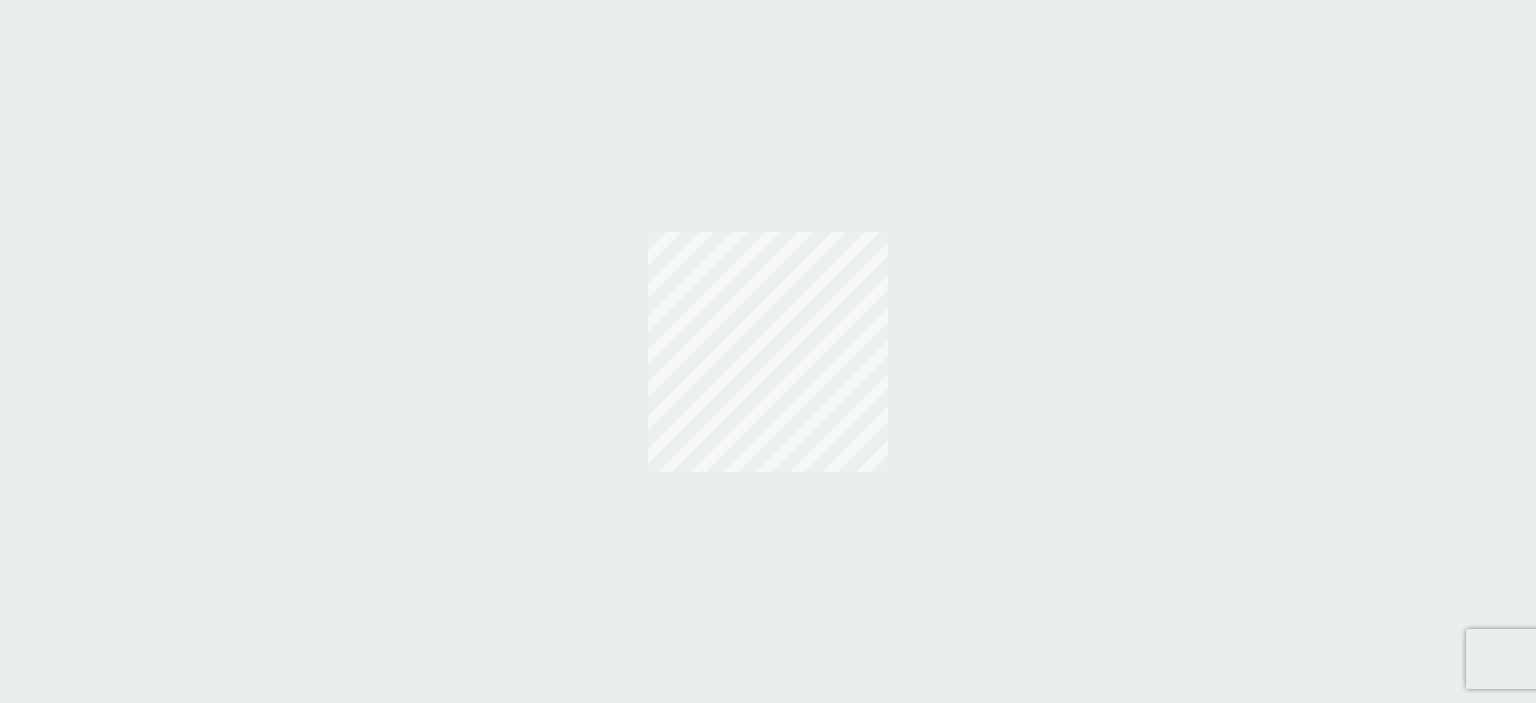 scroll, scrollTop: 0, scrollLeft: 0, axis: both 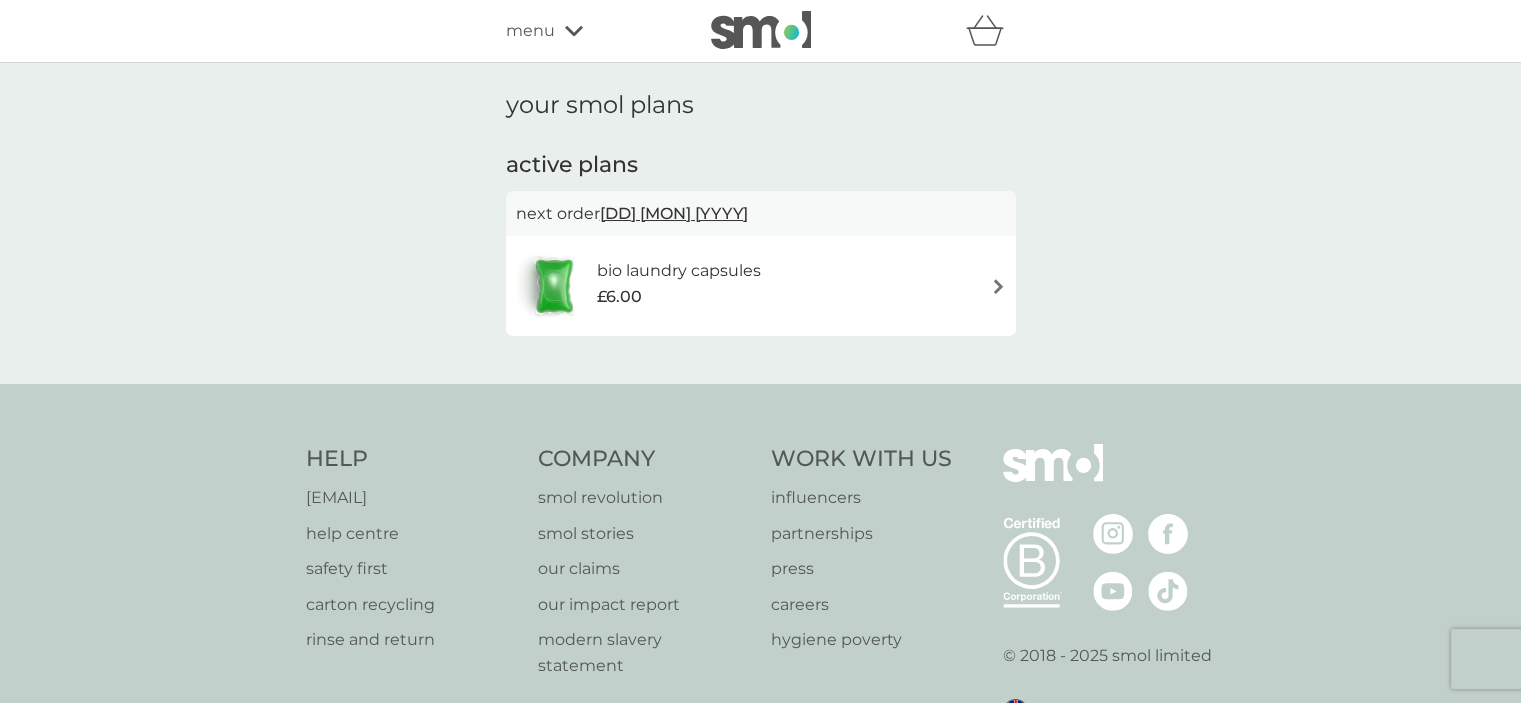 click at bounding box center [998, 286] 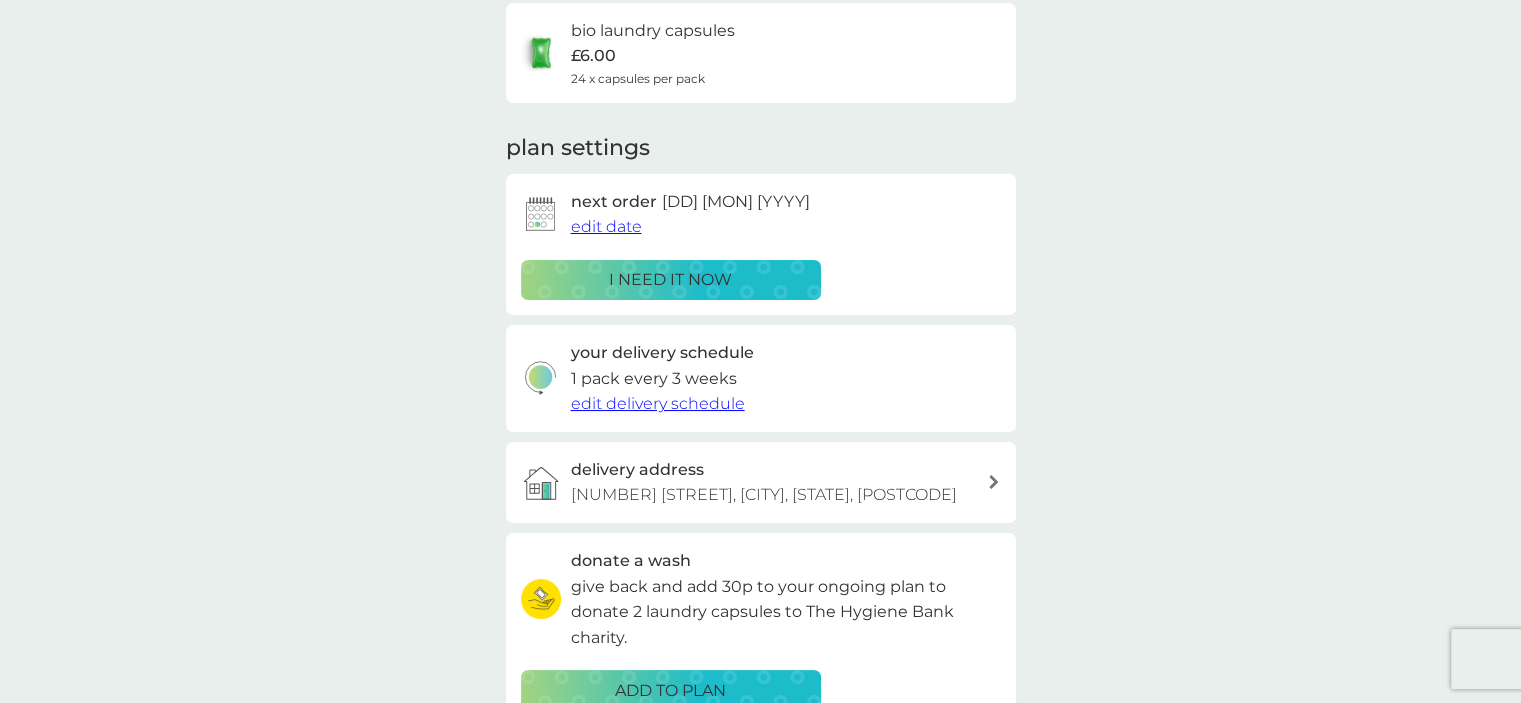 scroll, scrollTop: 200, scrollLeft: 0, axis: vertical 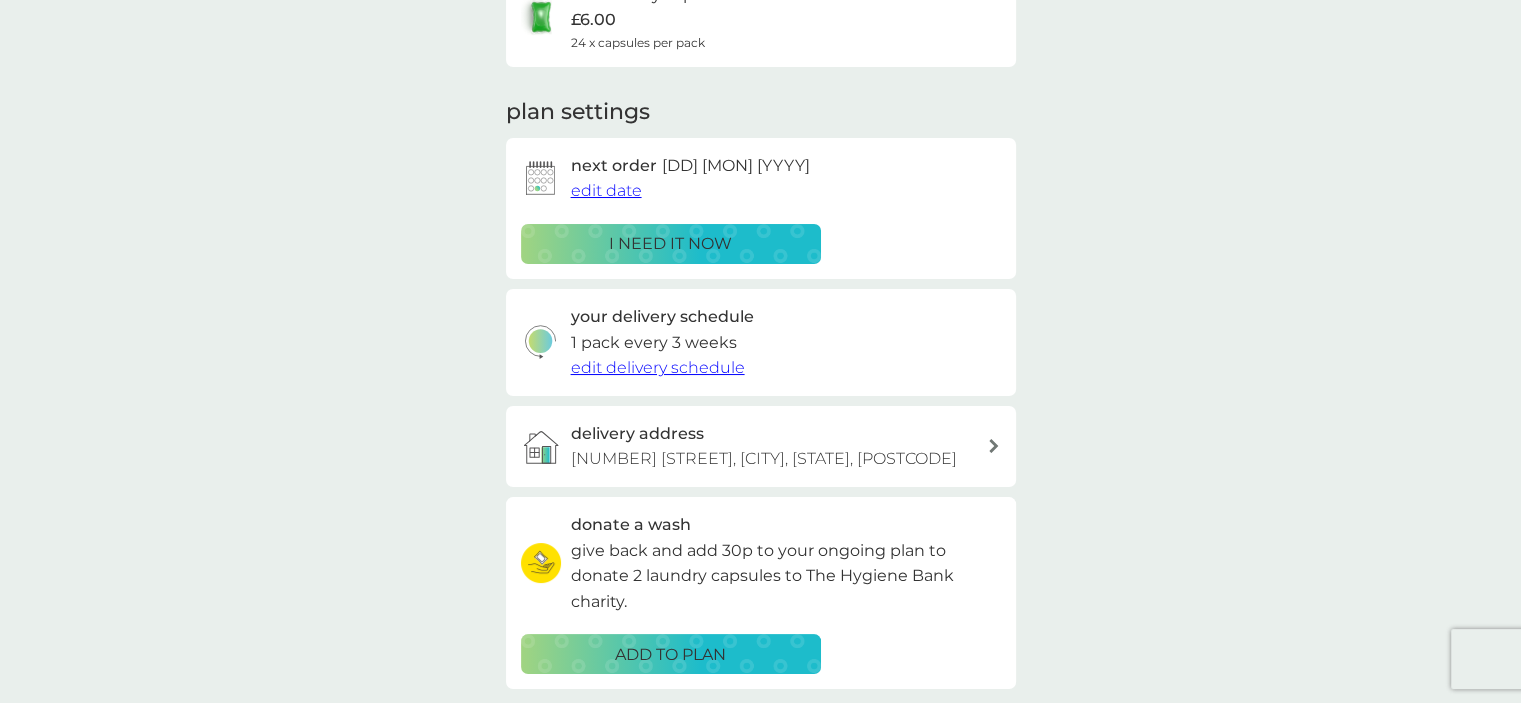 click on "edit delivery schedule" at bounding box center (658, 367) 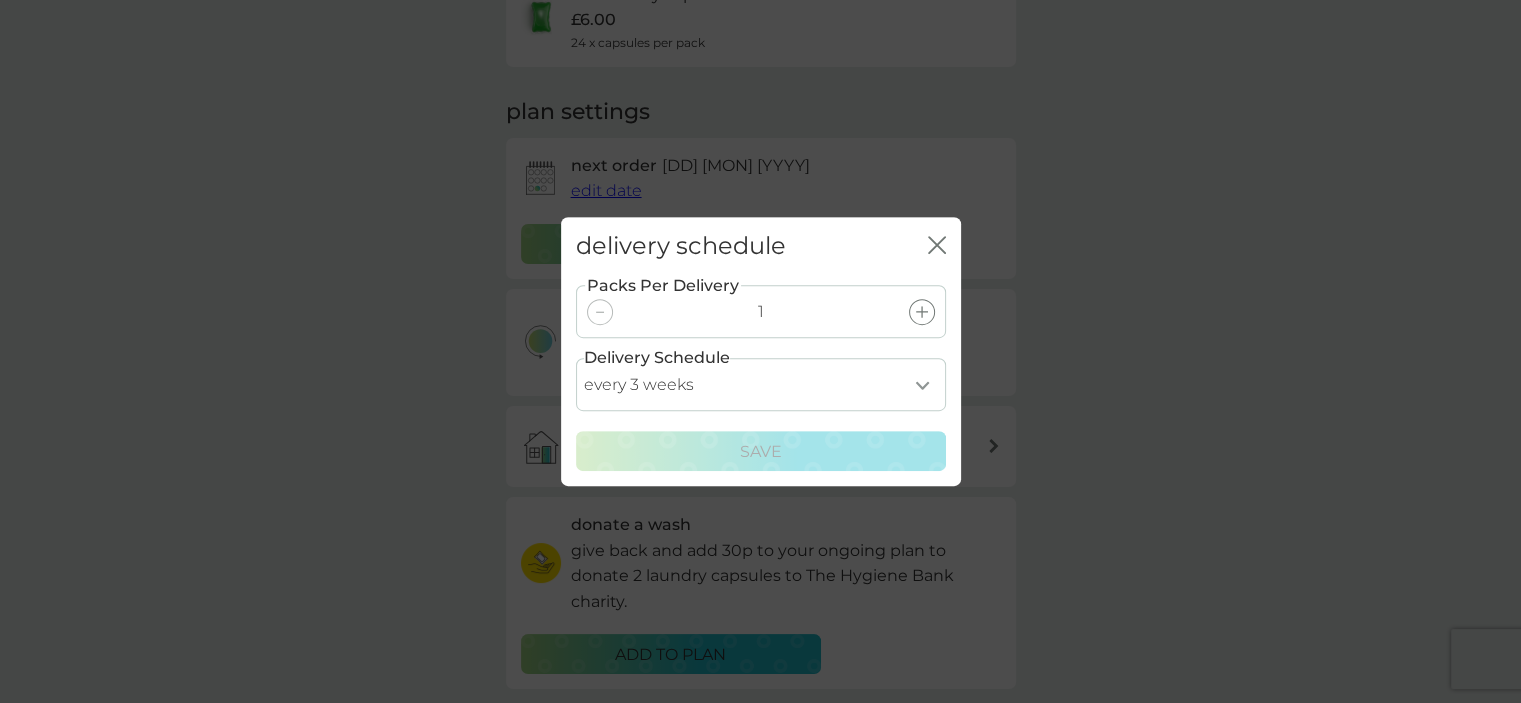 click on "every 1 week every 2 weeks every 3 weeks every 4 weeks every 5 weeks every 6 weeks every 7 weeks every 8 weeks every 9 weeks every 10 weeks every 11 weeks every 12 weeks every 13 weeks every 14 weeks every 15 weeks every 16 weeks every 17 weeks" at bounding box center [761, 384] 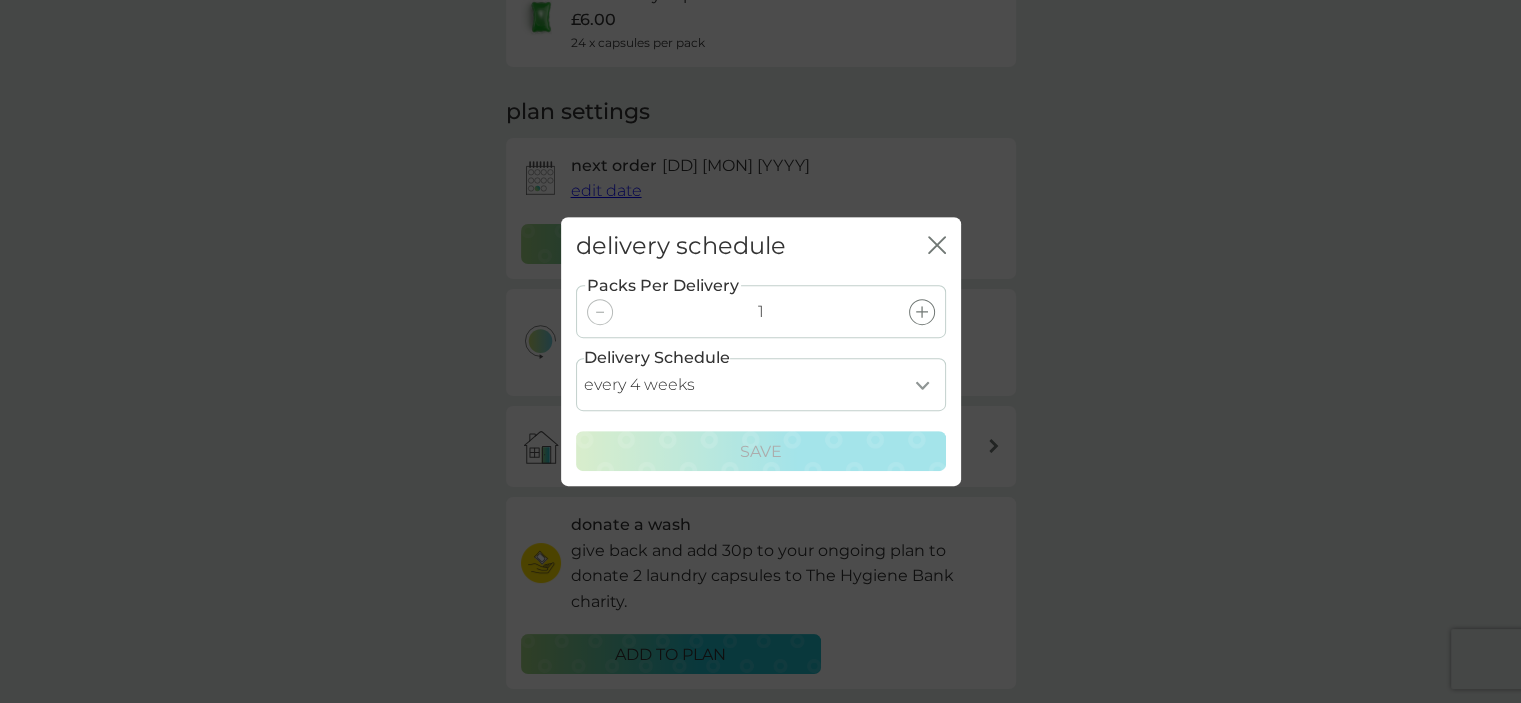 click on "every 1 week every 2 weeks every 3 weeks every 4 weeks every 5 weeks every 6 weeks every 7 weeks every 8 weeks every 9 weeks every 10 weeks every 11 weeks every 12 weeks every 13 weeks every 14 weeks every 15 weeks every 16 weeks every 17 weeks" at bounding box center (761, 384) 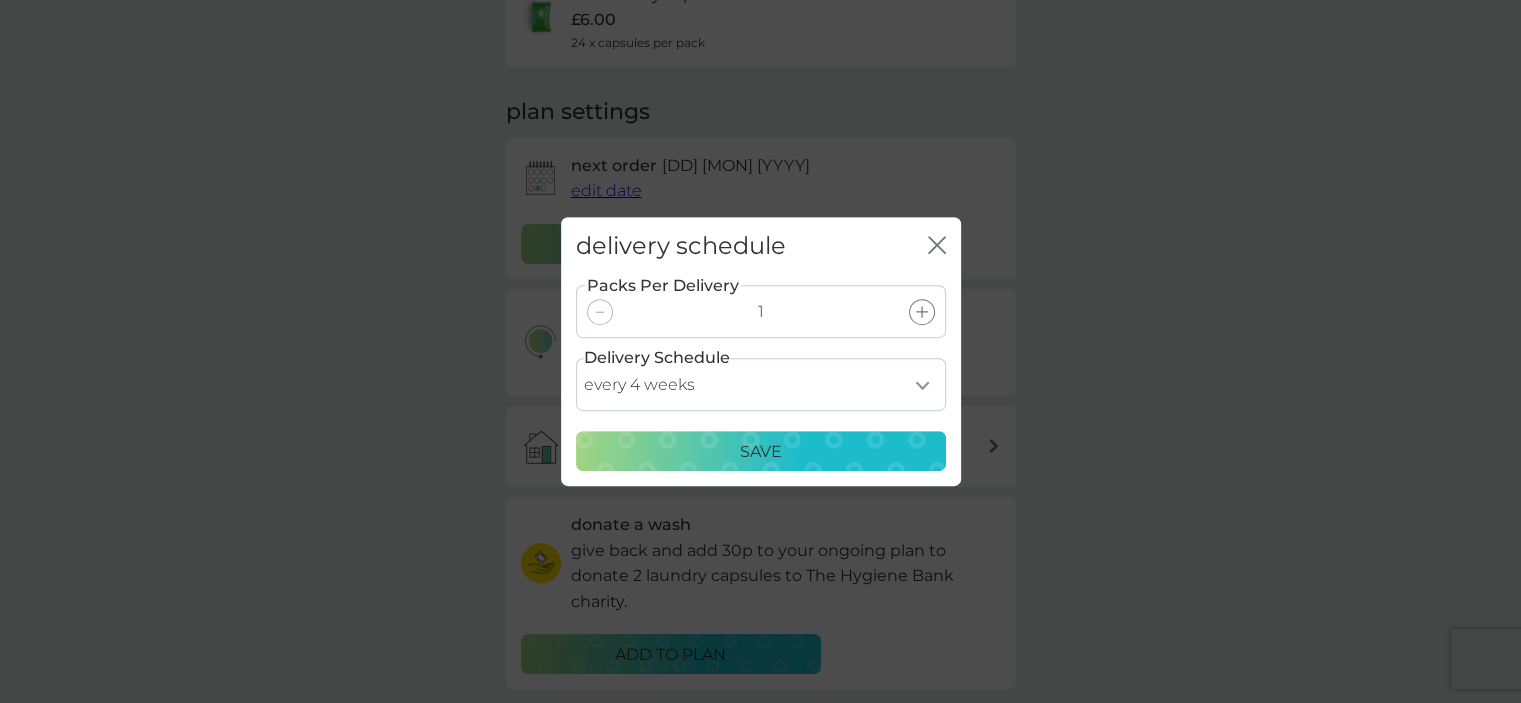 click on "Save" at bounding box center (761, 452) 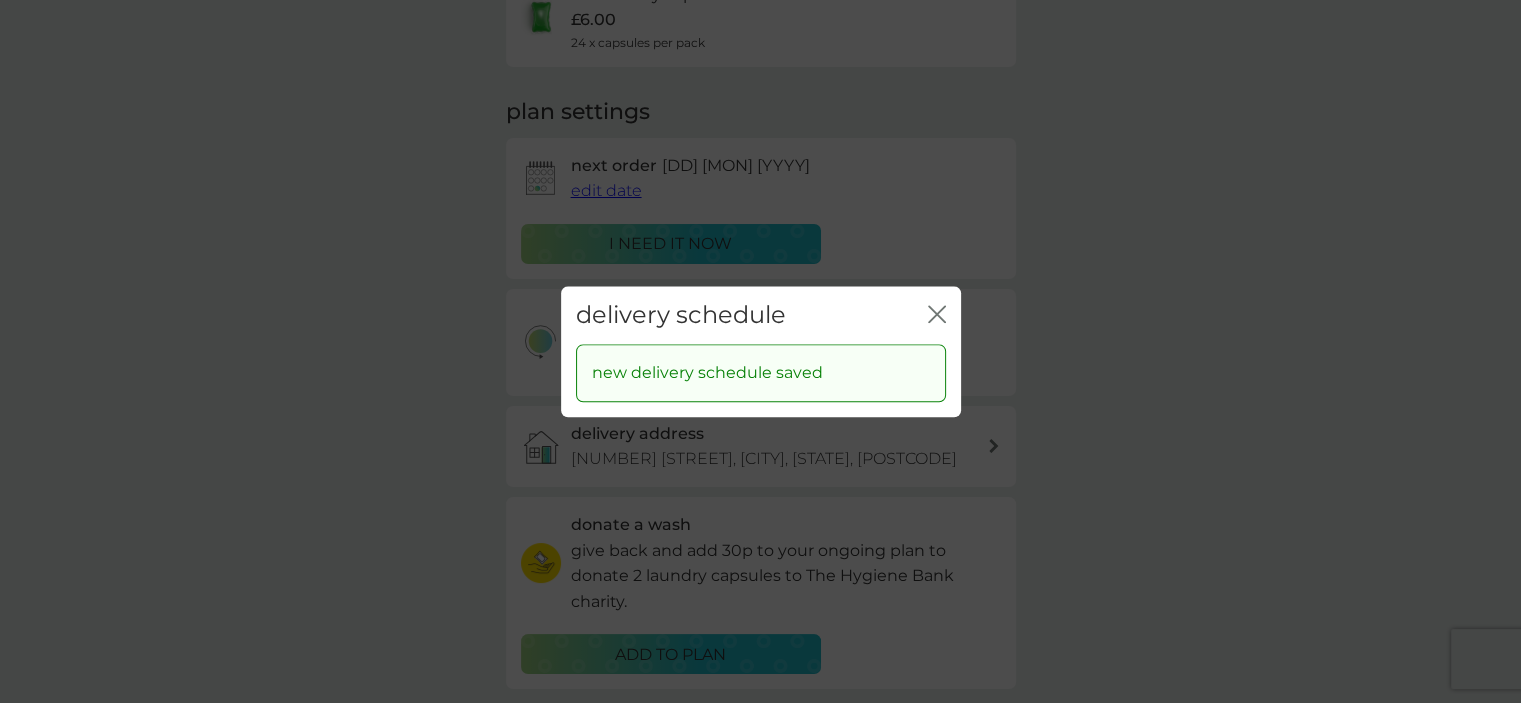 click on "close" at bounding box center (937, 315) 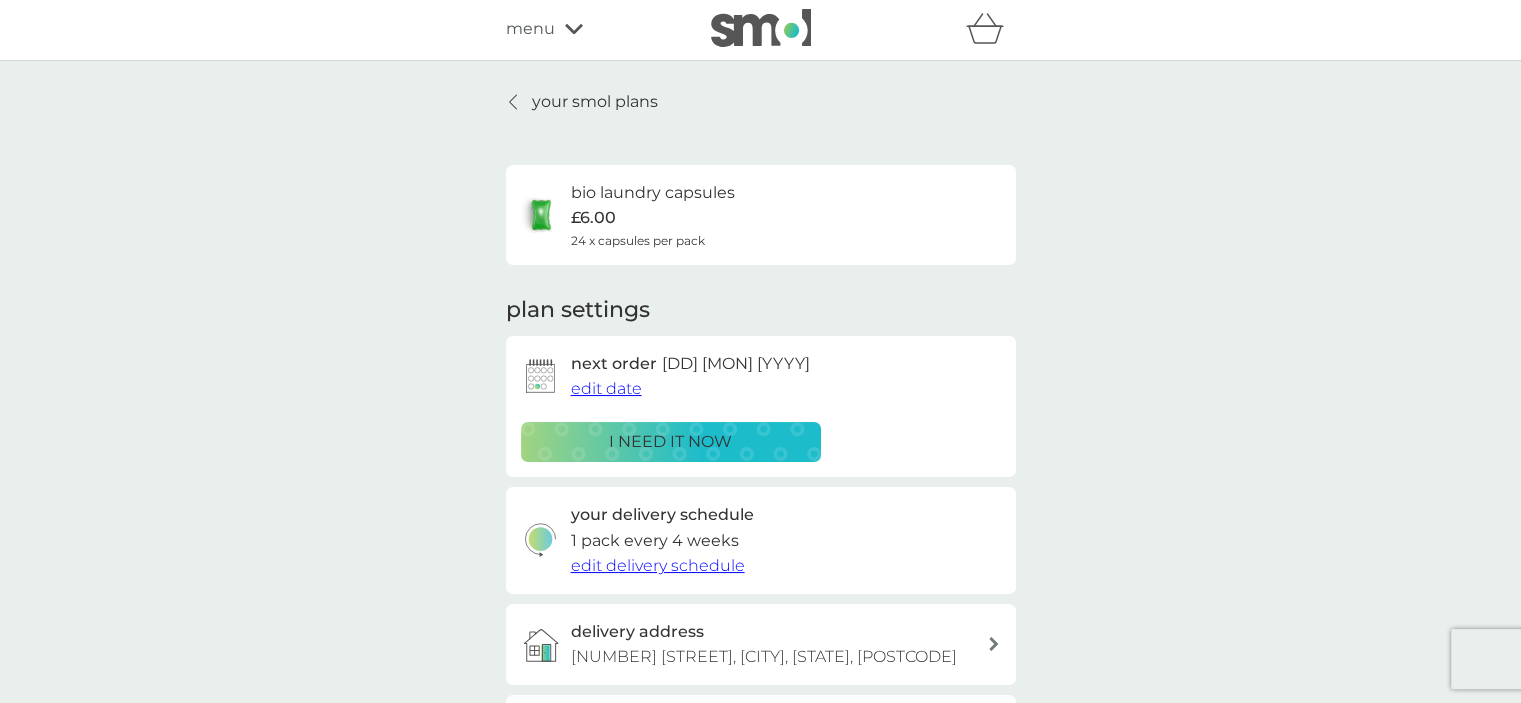 scroll, scrollTop: 0, scrollLeft: 0, axis: both 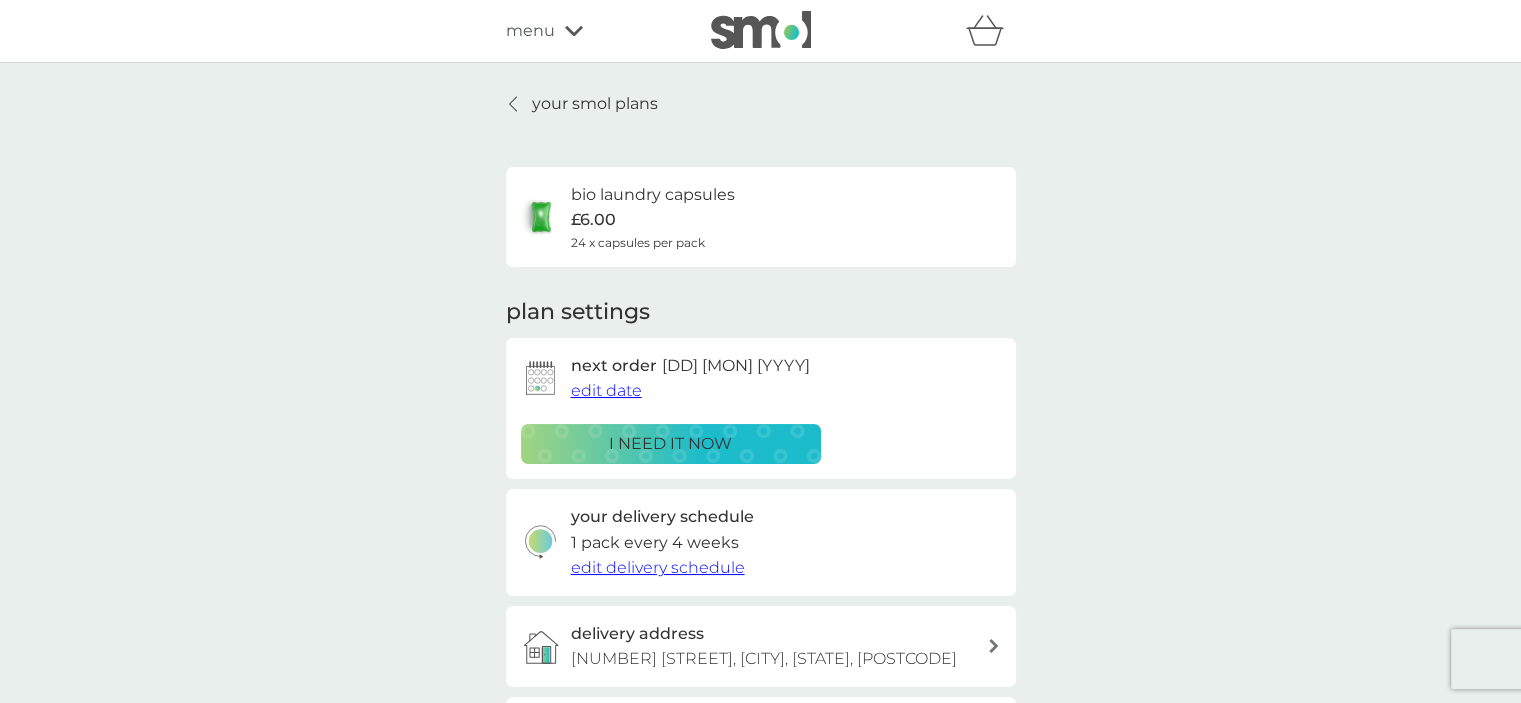 click on "menu" at bounding box center (591, 31) 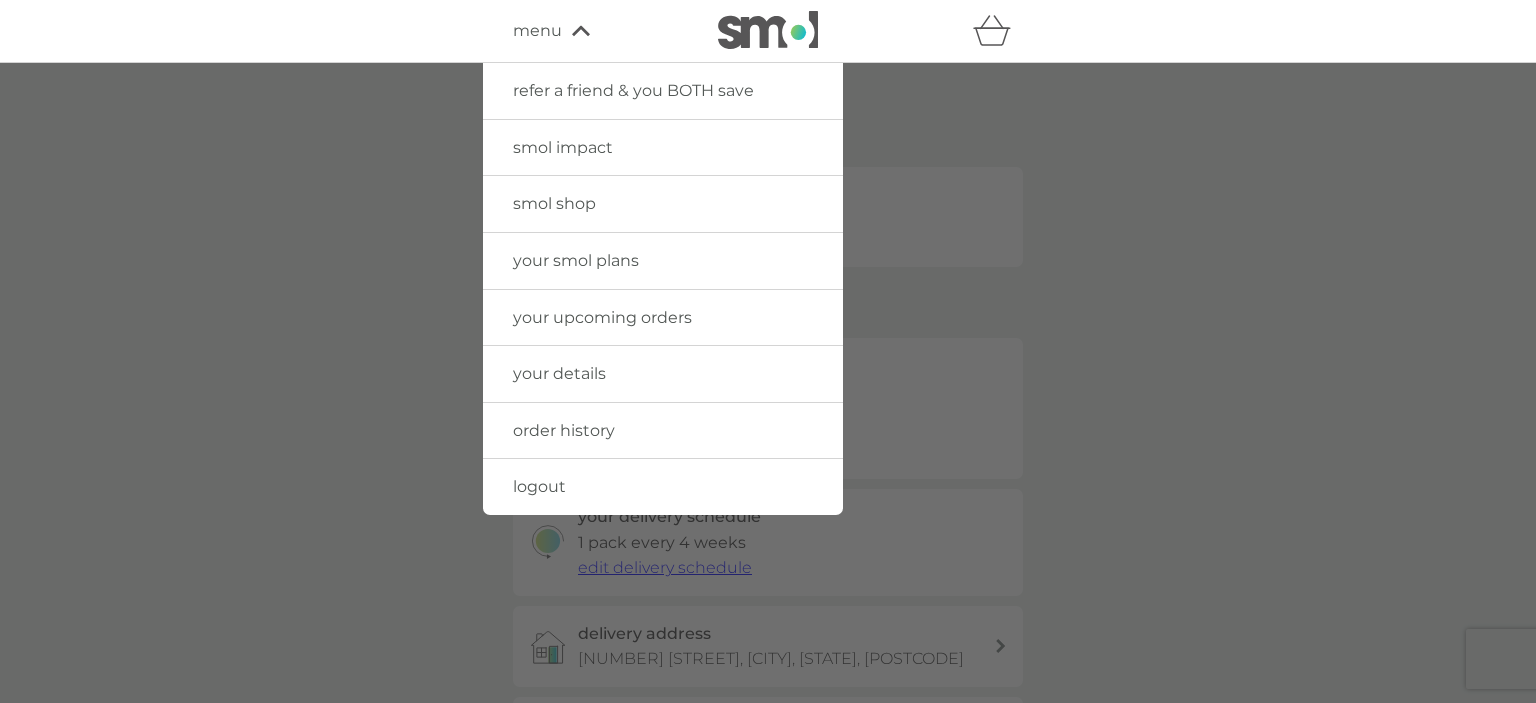 click on "your smol plans" at bounding box center [576, 260] 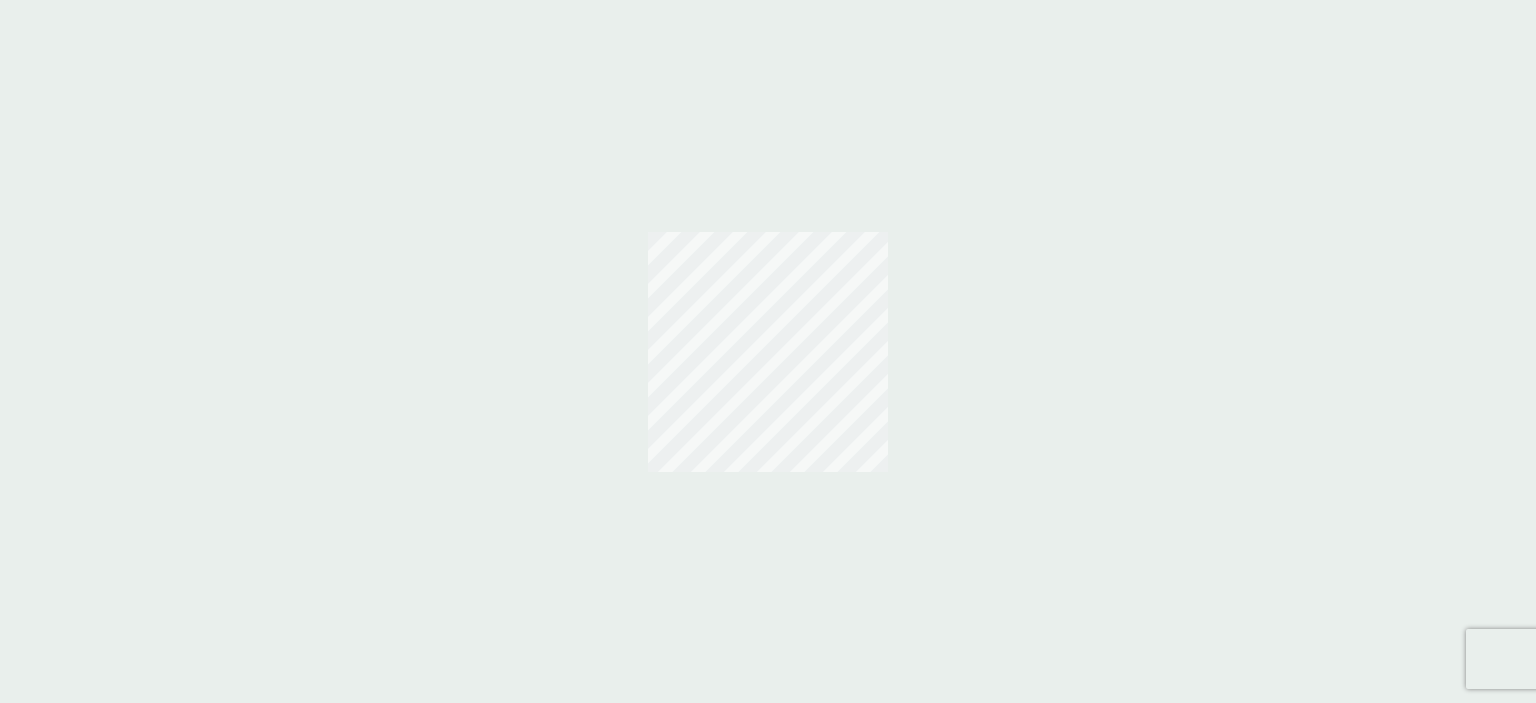 scroll, scrollTop: 0, scrollLeft: 0, axis: both 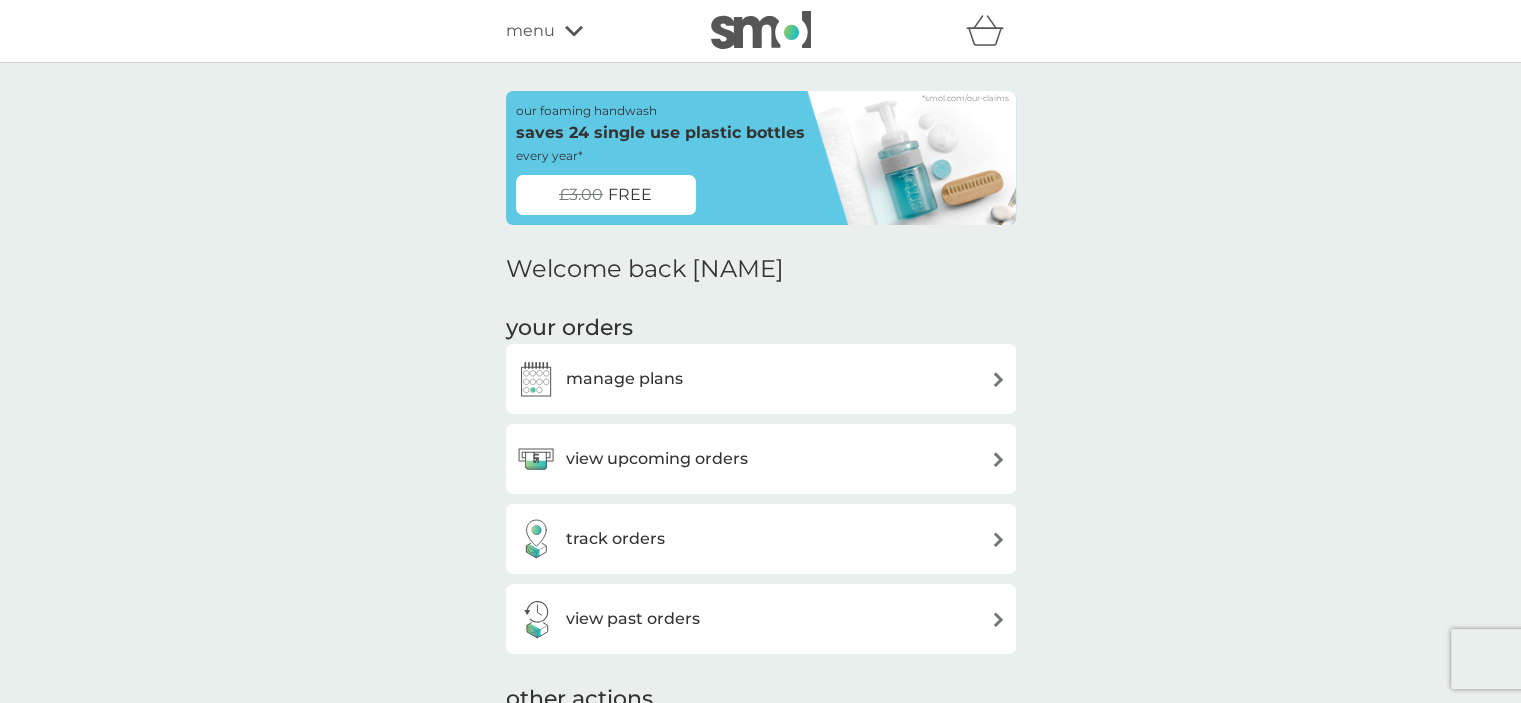 click at bounding box center [998, 379] 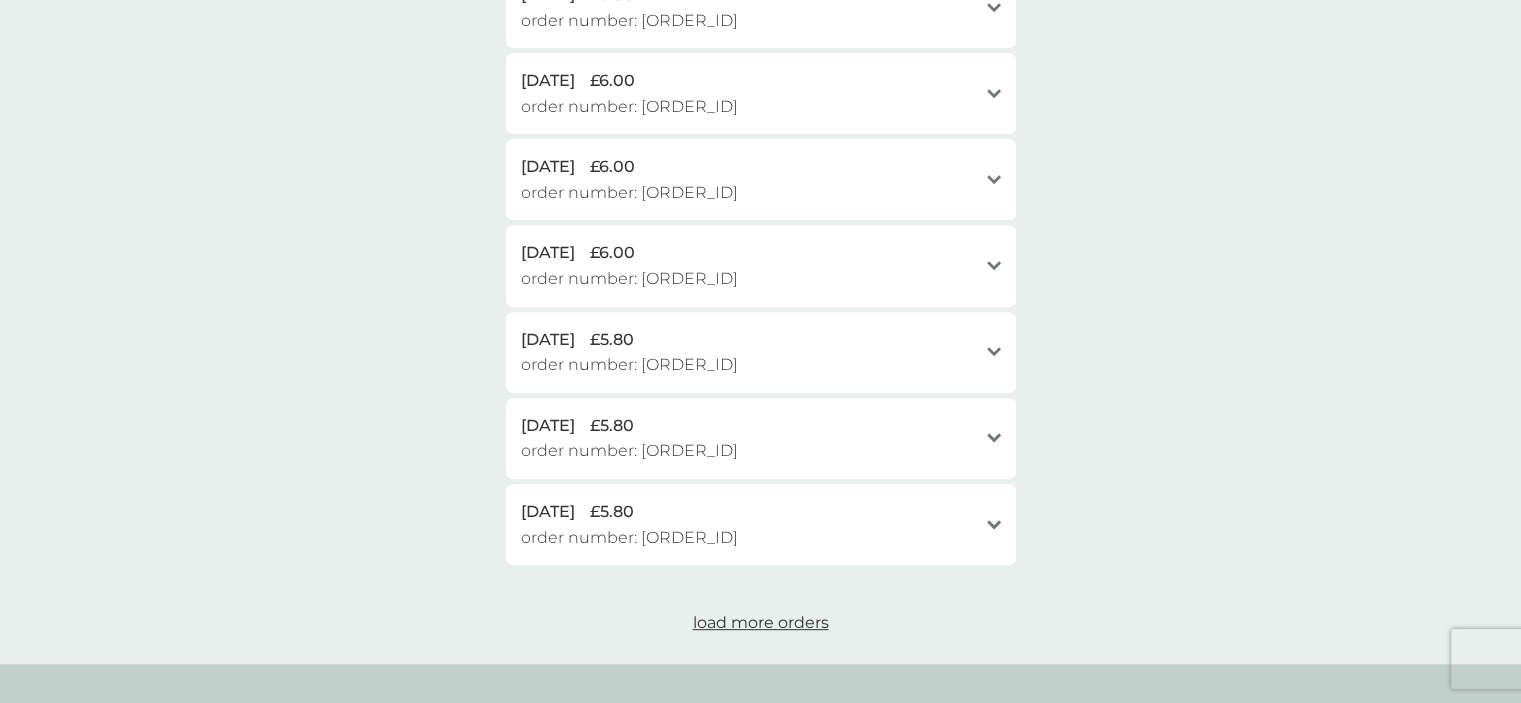 scroll, scrollTop: 800, scrollLeft: 0, axis: vertical 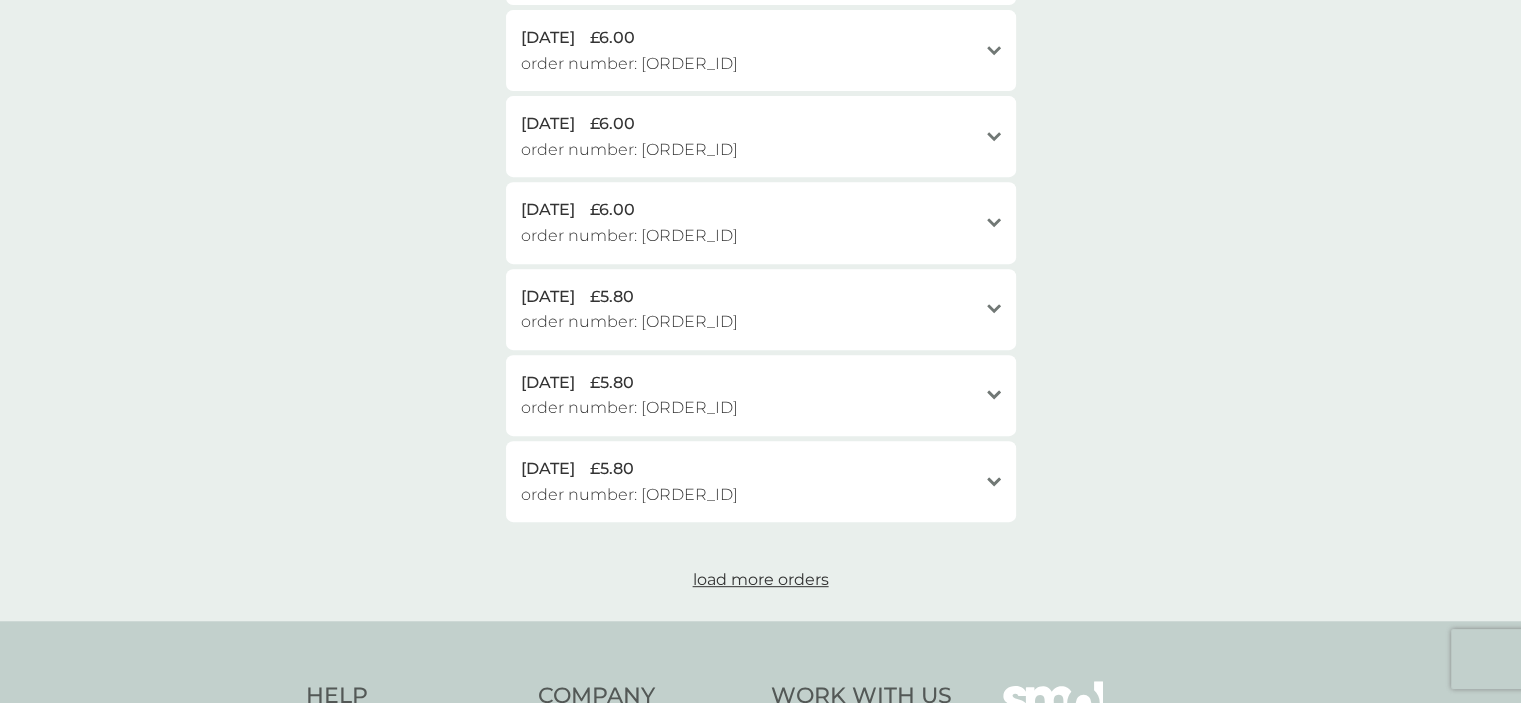 click on "open" 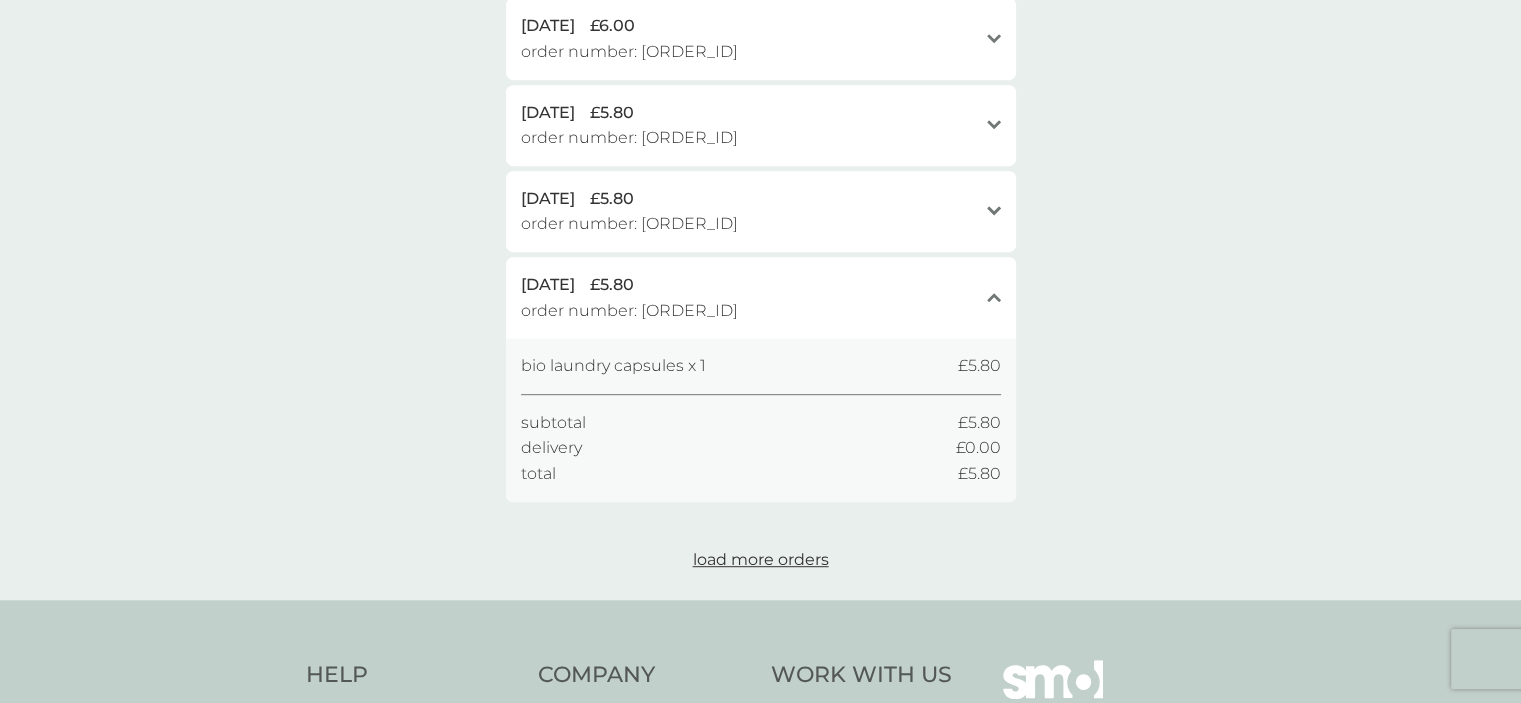 scroll, scrollTop: 1000, scrollLeft: 0, axis: vertical 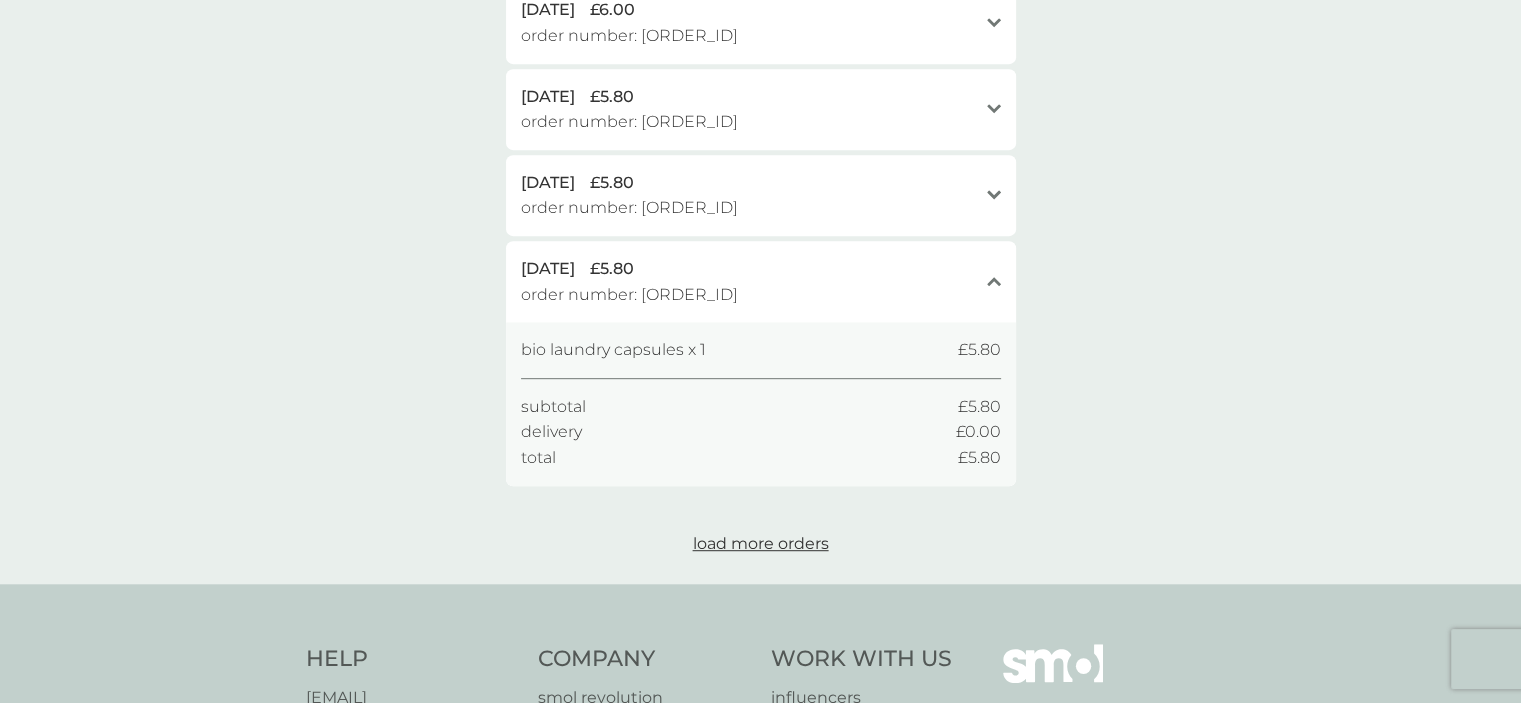 click on "load more orders" at bounding box center (761, 543) 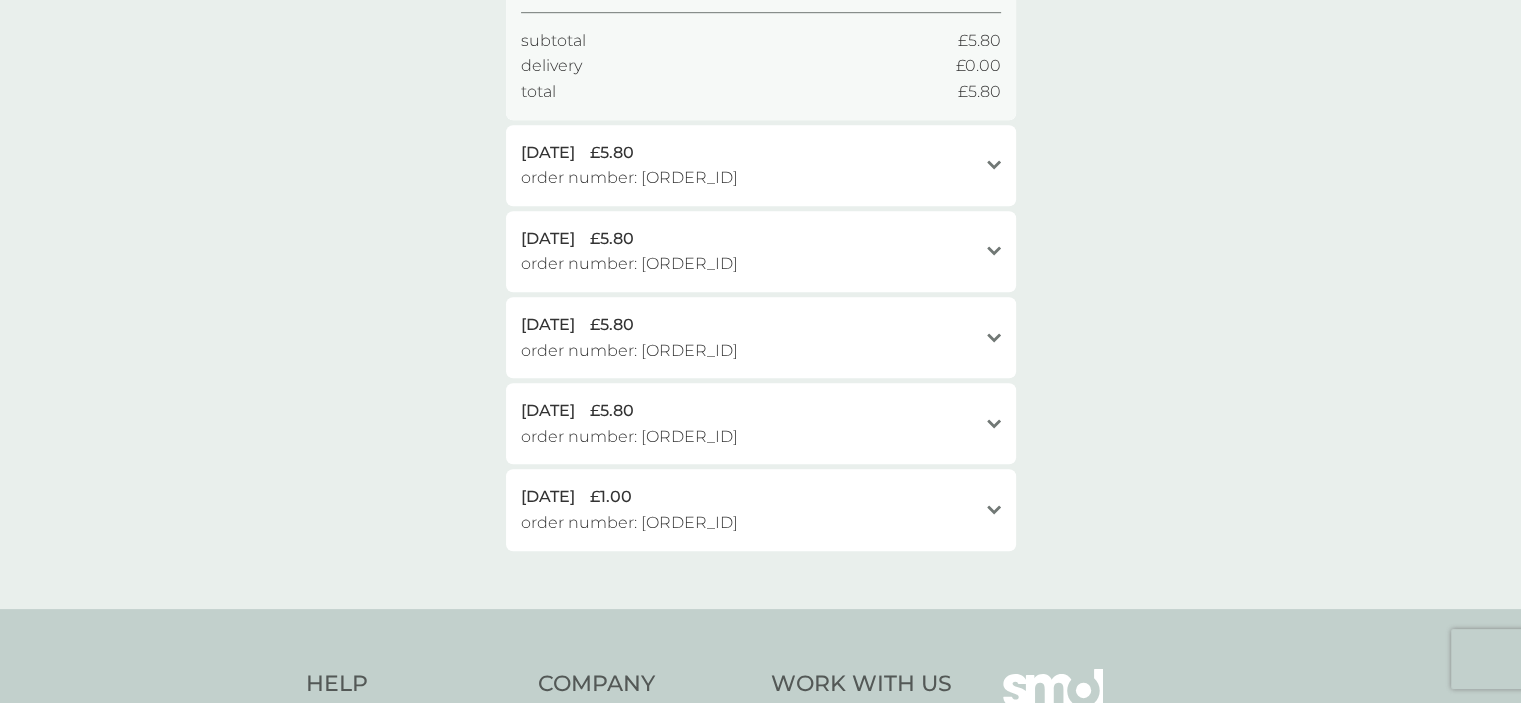 scroll, scrollTop: 1400, scrollLeft: 0, axis: vertical 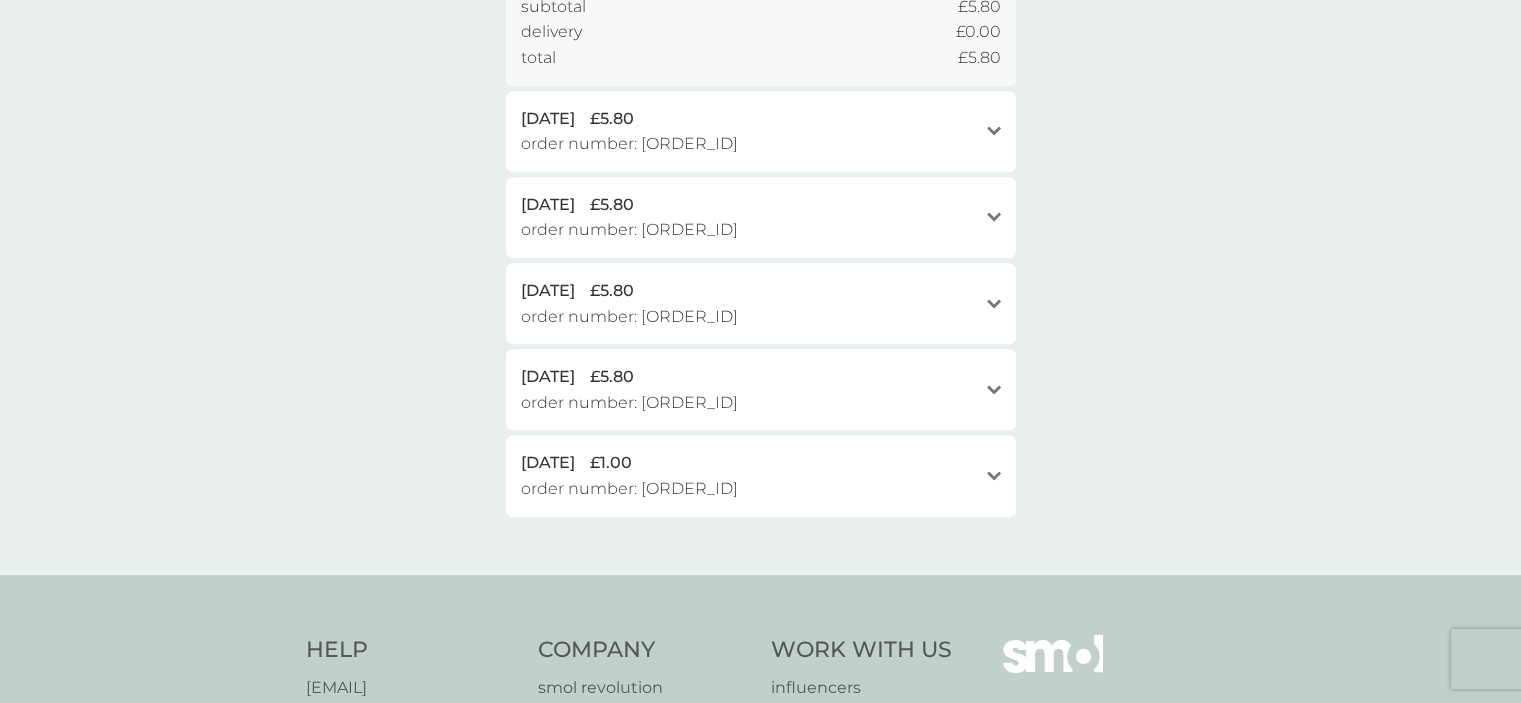 click on "order number:   838811192" at bounding box center [629, 489] 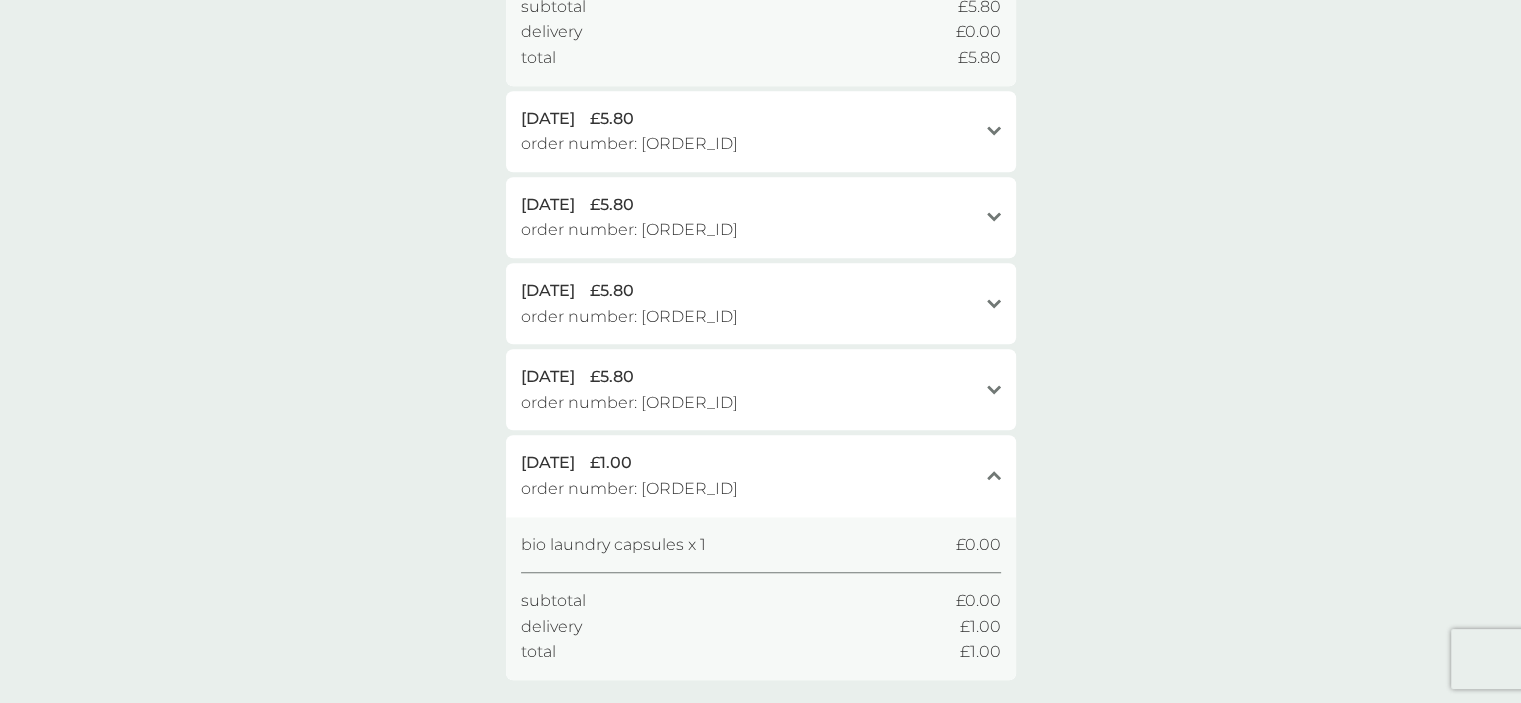 click on "your order history active orders 5 Aug 2025 £6.00 order number:   1070860589 close bio laundry capsules x 1 £6.00 subtotal £6.00 delivery £0.00 total £6.00 track your parcel:   L12275111029970990 15 Jul 2025 £6.00 order number:   1052253608 open bio laundry capsules x 1 £6.00 subtotal £6.00 delivery £0.00 total £6.00 track your parcel:   L12275111029630405 previous orders 24 Jun 2025 £6.00 order number:   1033559546 open bio laundry capsules x 1 £6.00 subtotal £6.00 delivery £0.00 total £6.00 3 Jun 2025 £6.00 order number:   1015980279 open bio laundry capsules x 1 £6.00 subtotal £6.00 delivery £0.00 total £6.00 13 May 2025 £6.00 order number:   997277497 open bio laundry capsules x 1 £6.00 subtotal £6.00 delivery £0.00 total £6.00 22 Apr 2025 £6.00 order number:   978679223 open bio laundry capsules x 1 £6.00 subtotal £6.00 delivery £0.00 total £6.00 1 Apr 2025 £6.00 order number:   961208840 open bio laundry capsules x 1 £6.00 subtotal £6.00 delivery £0.00 total £6.00" at bounding box center [760, -300] 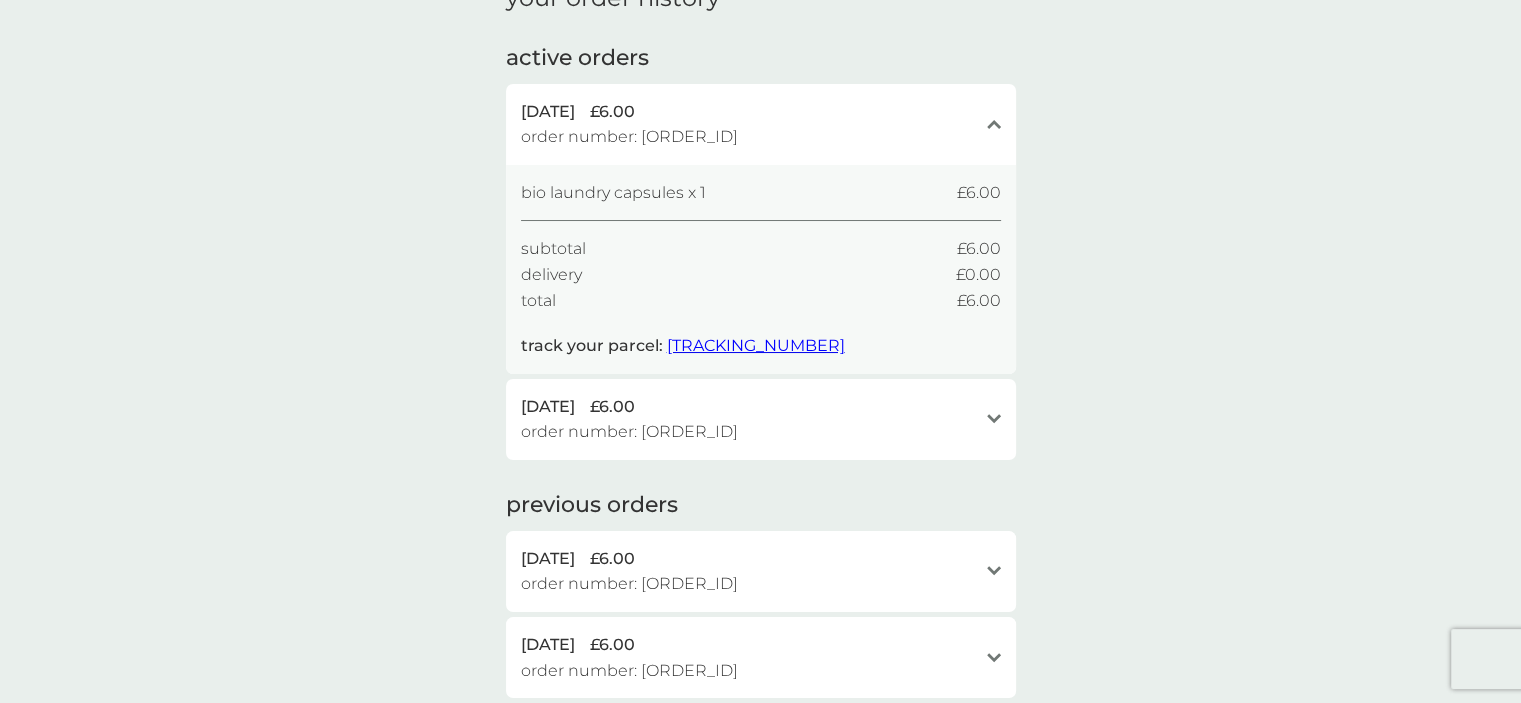 scroll, scrollTop: 0, scrollLeft: 0, axis: both 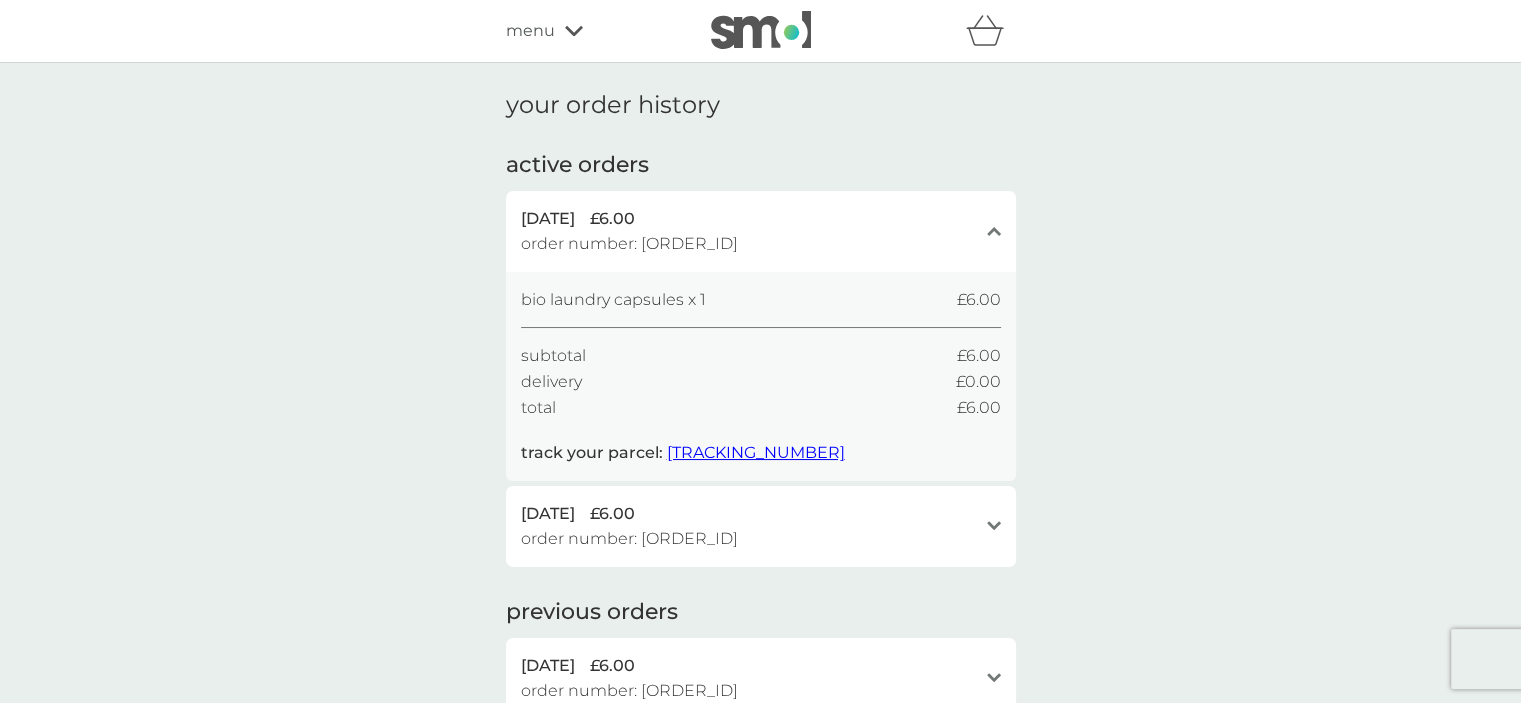 click 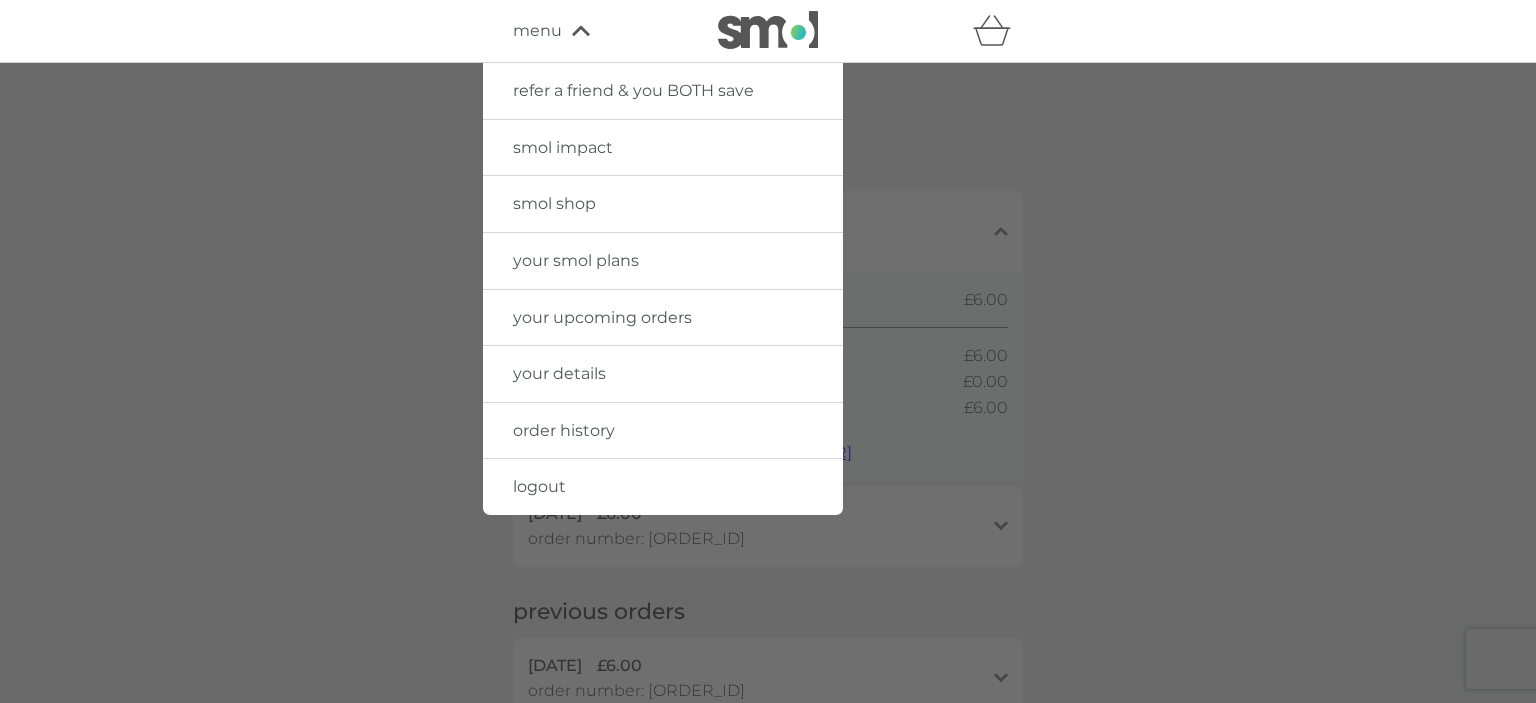 click on "your details" at bounding box center (559, 373) 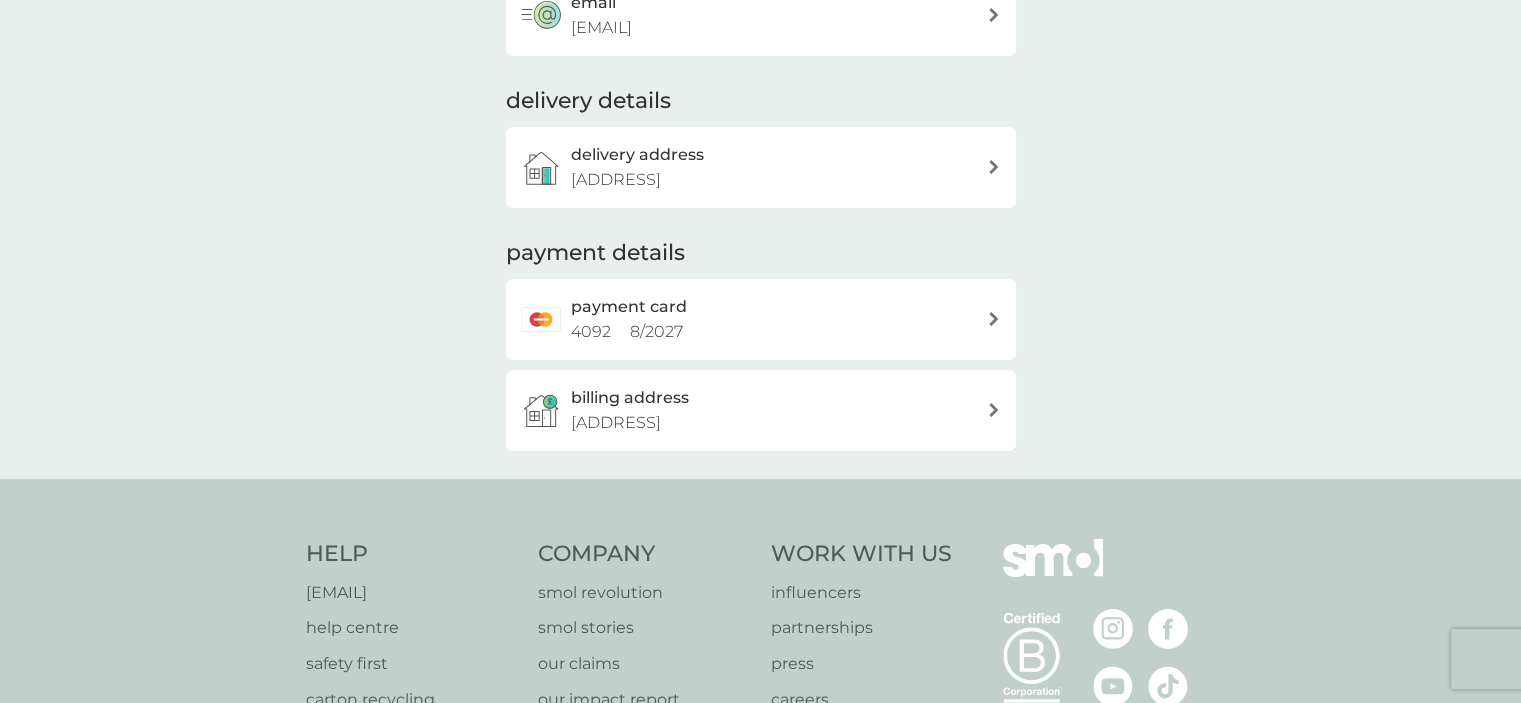 scroll, scrollTop: 100, scrollLeft: 0, axis: vertical 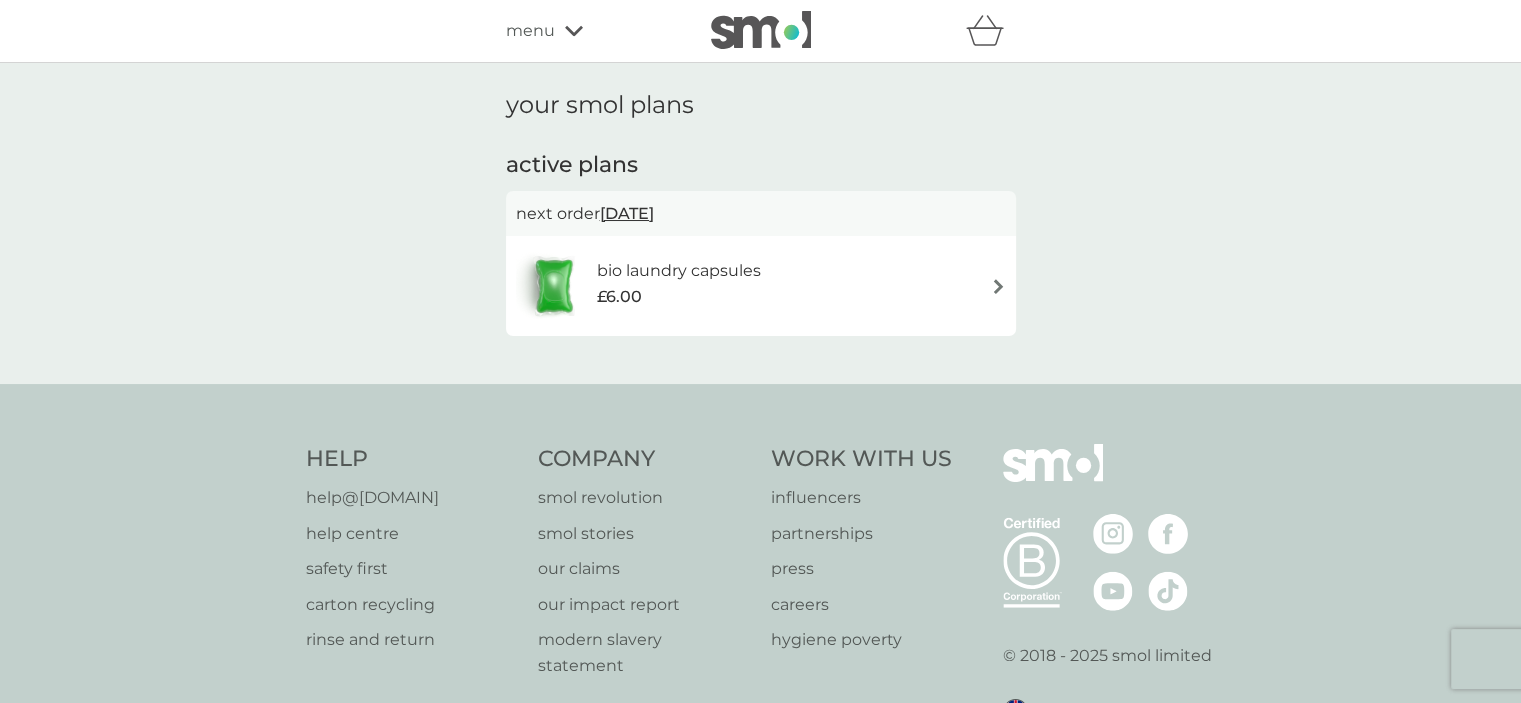 click 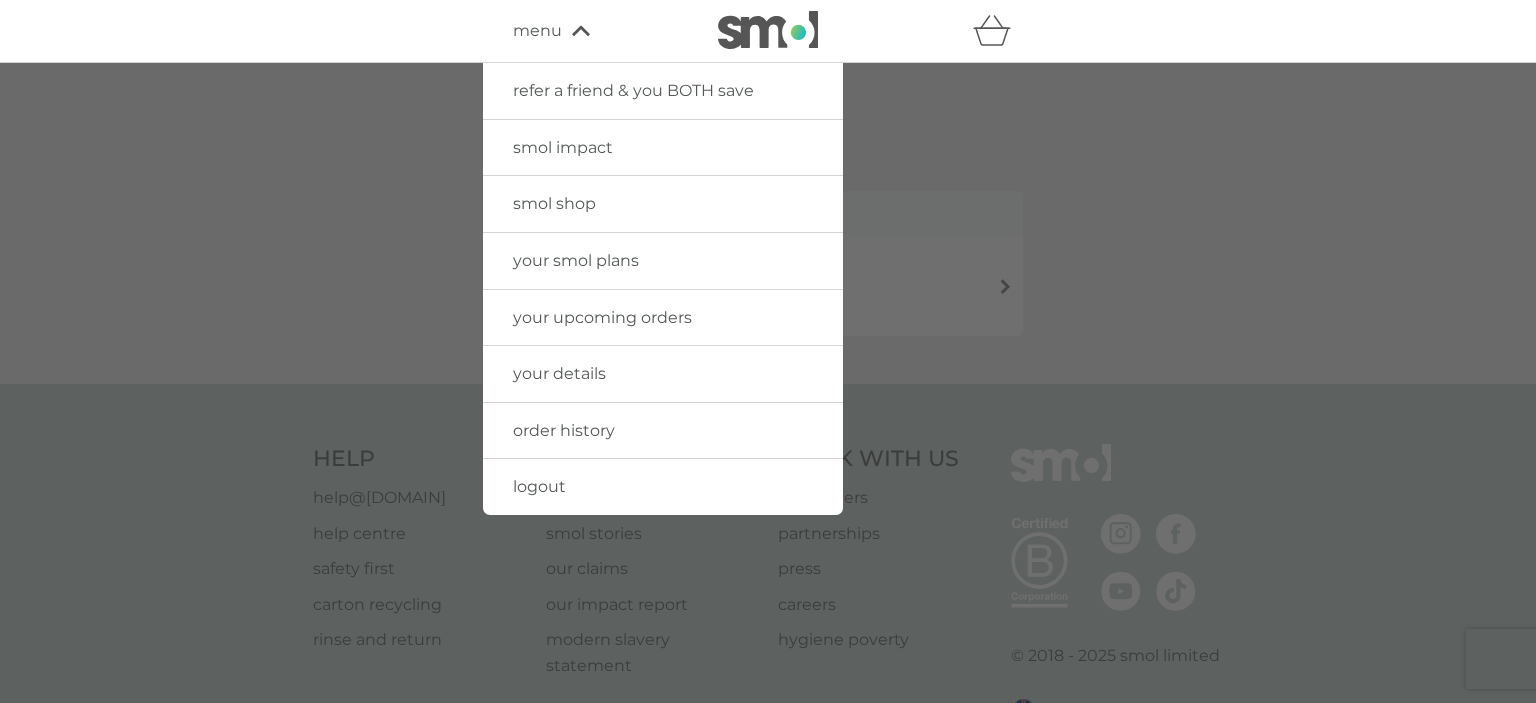 click on "your details" at bounding box center (559, 373) 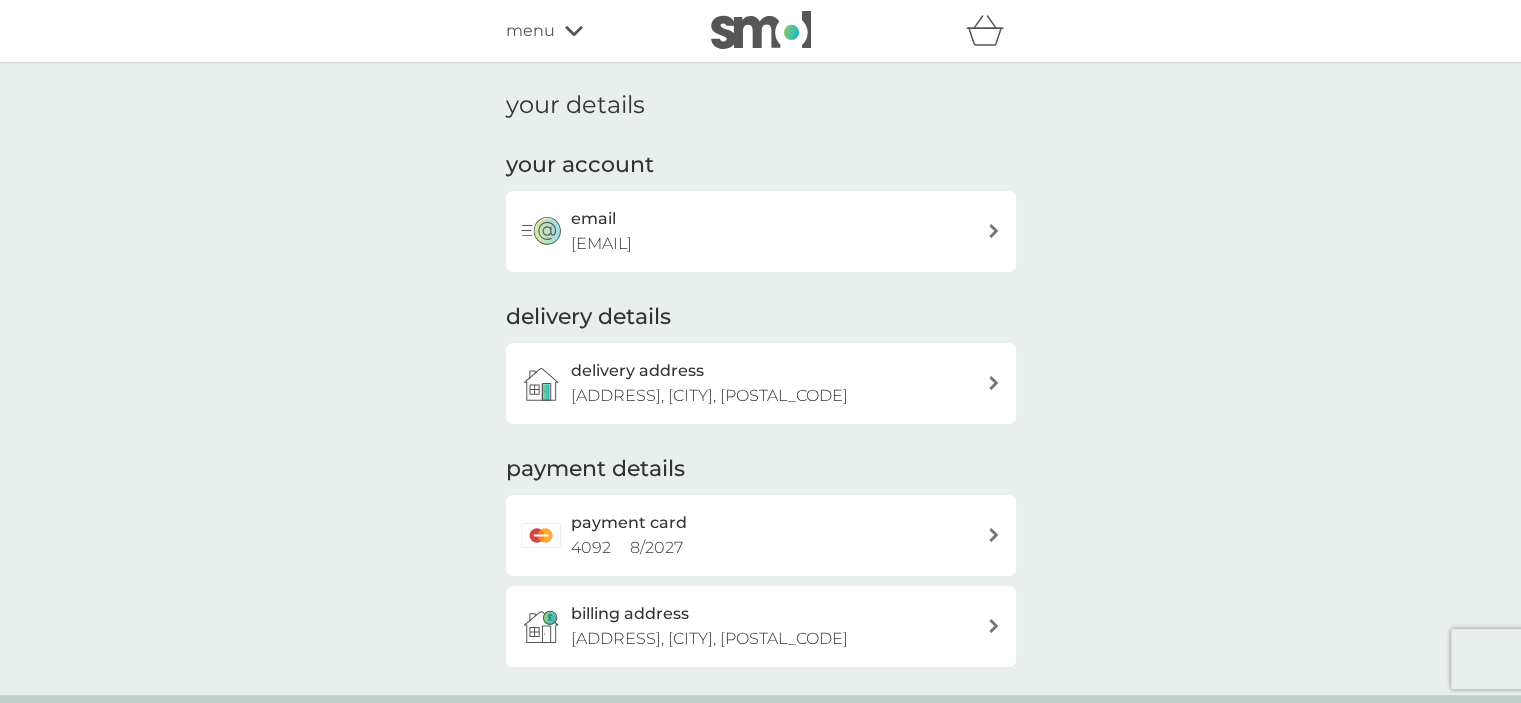 click on "email caroline.cannings@gmail.com" at bounding box center (761, 231) 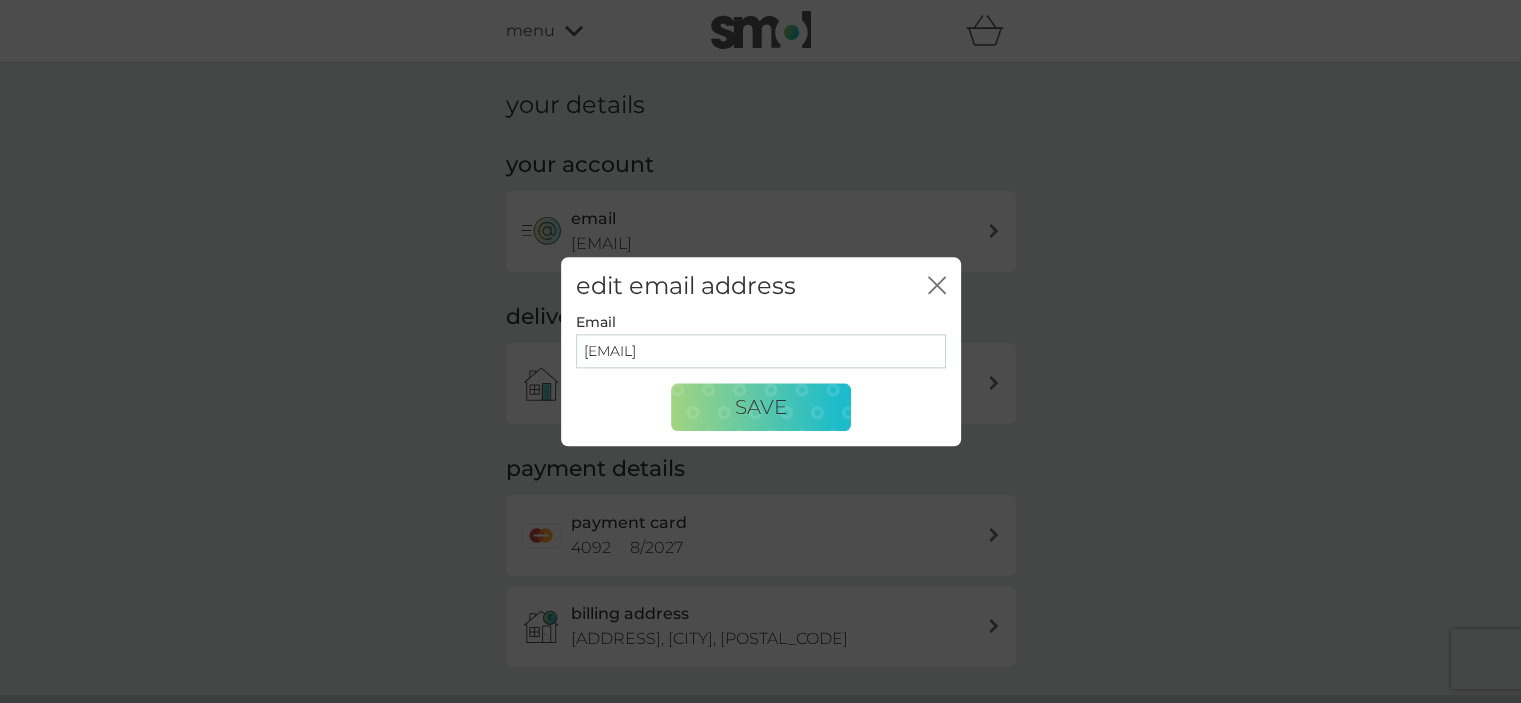 click on "close" 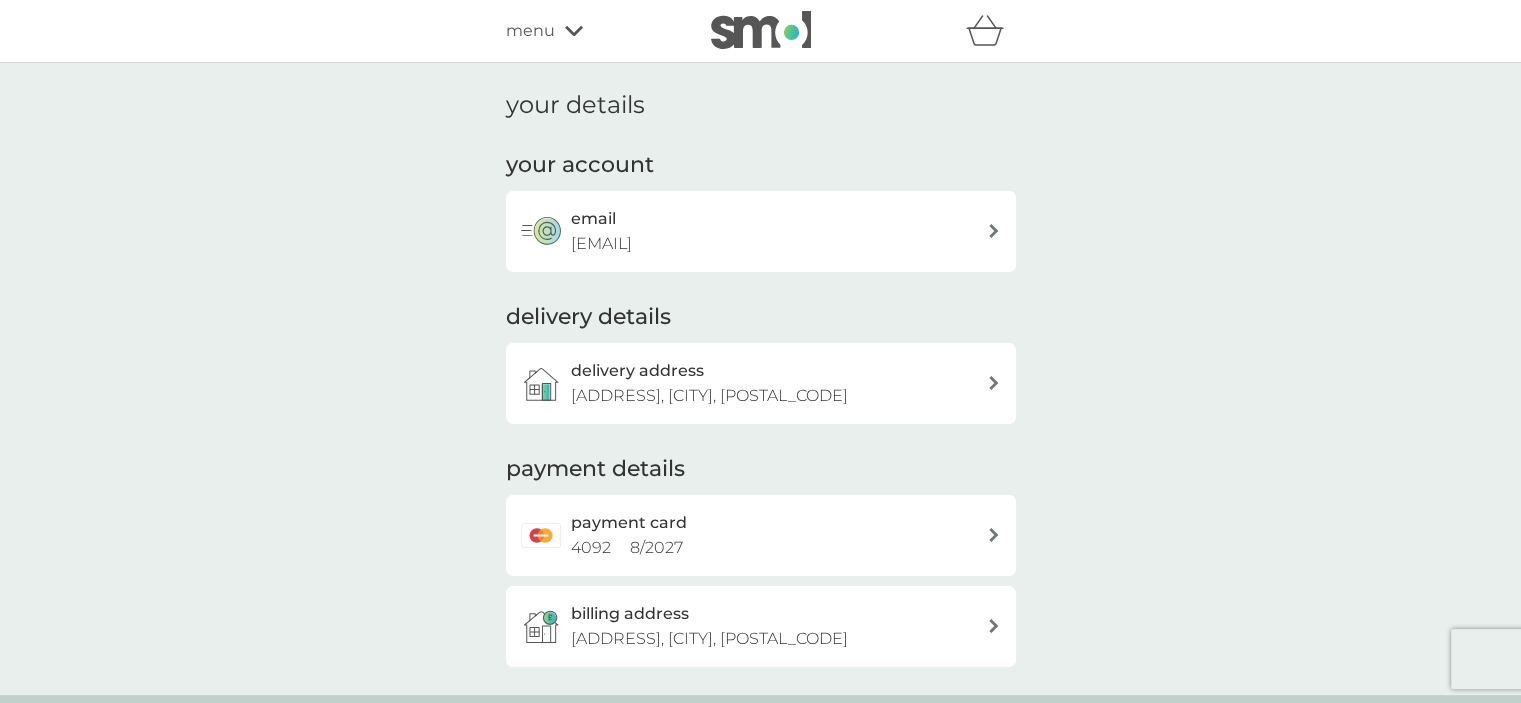 click at bounding box center (994, 535) 